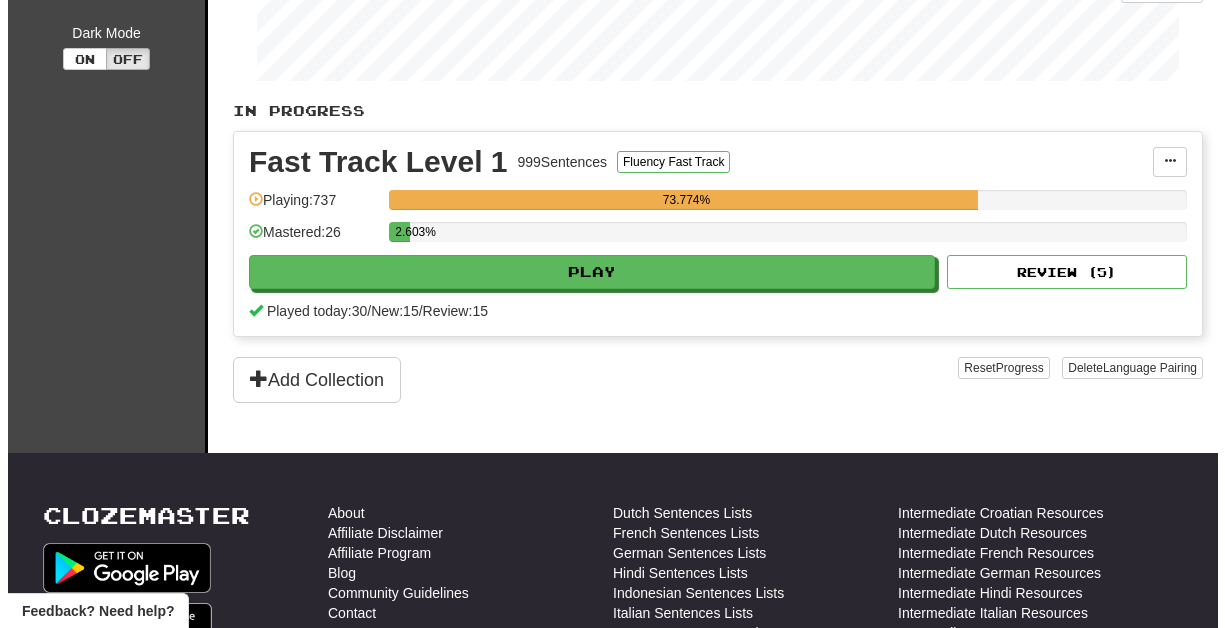 scroll, scrollTop: 366, scrollLeft: 0, axis: vertical 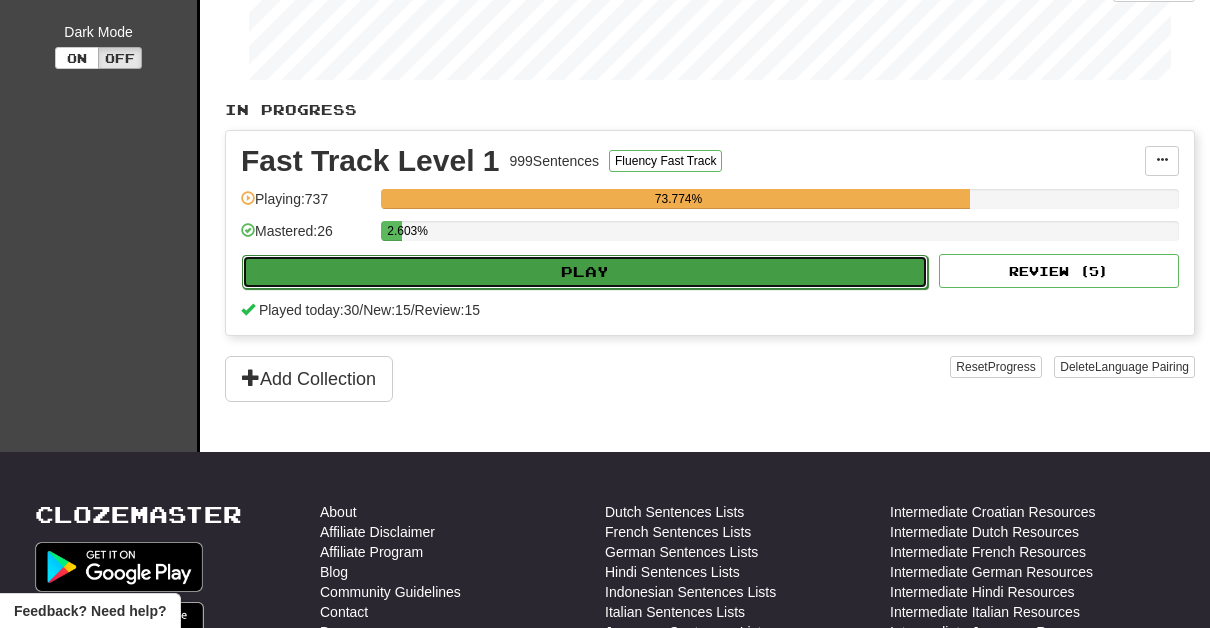 click on "Play" at bounding box center (585, 272) 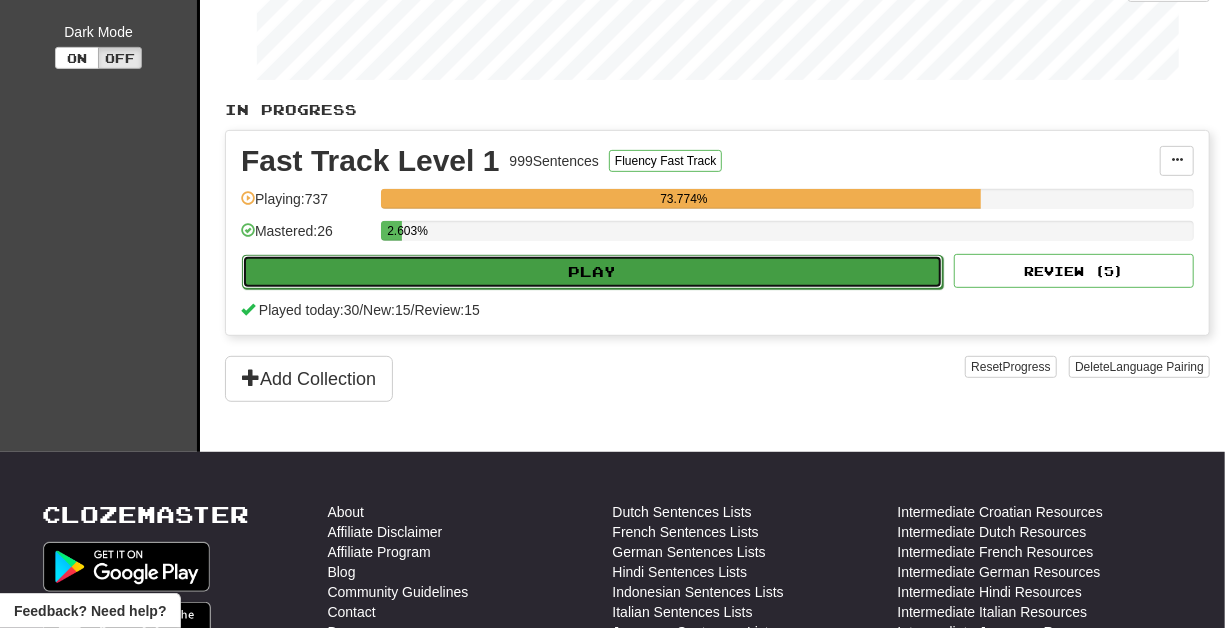 select on "**" 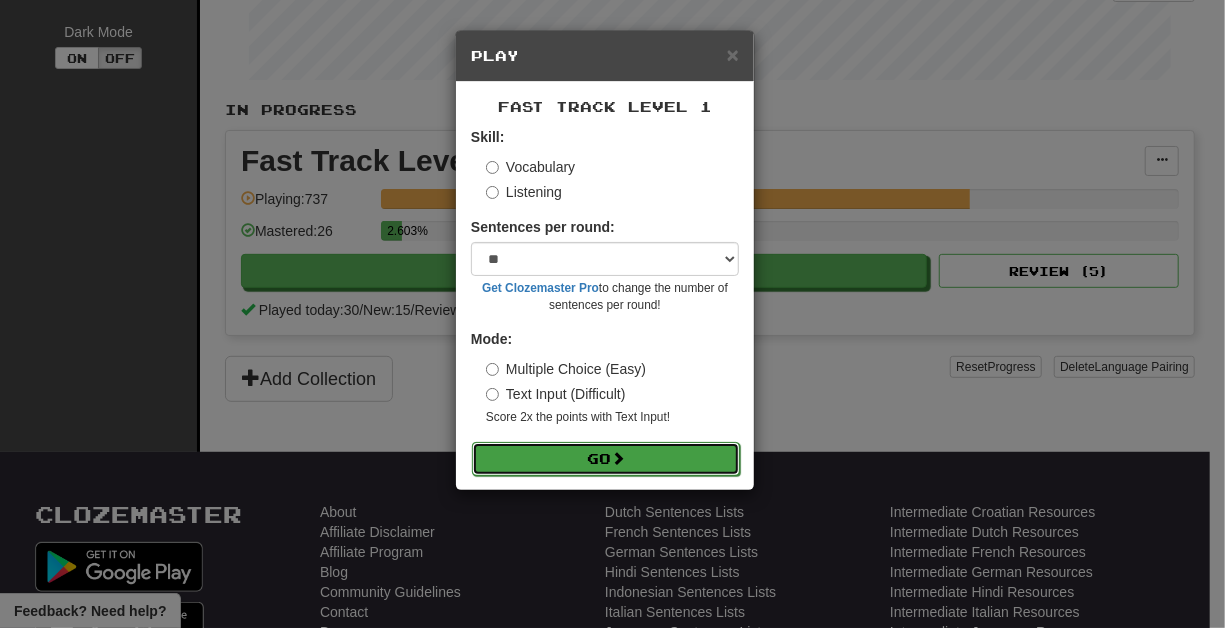 click on "Go" at bounding box center (606, 459) 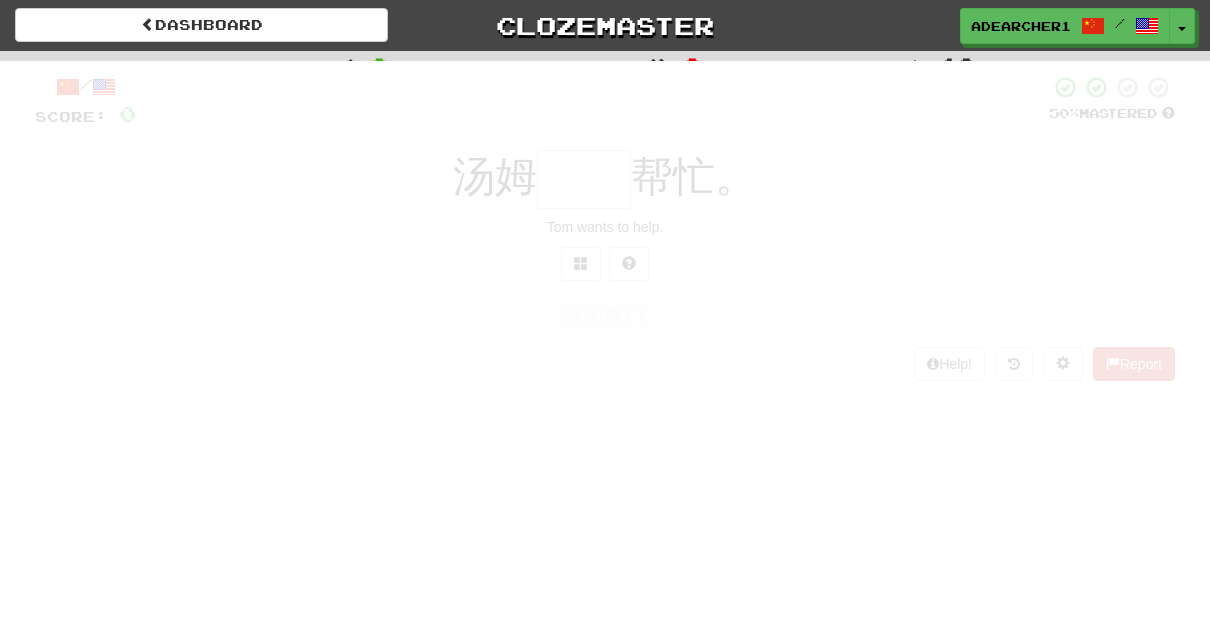 scroll, scrollTop: 0, scrollLeft: 0, axis: both 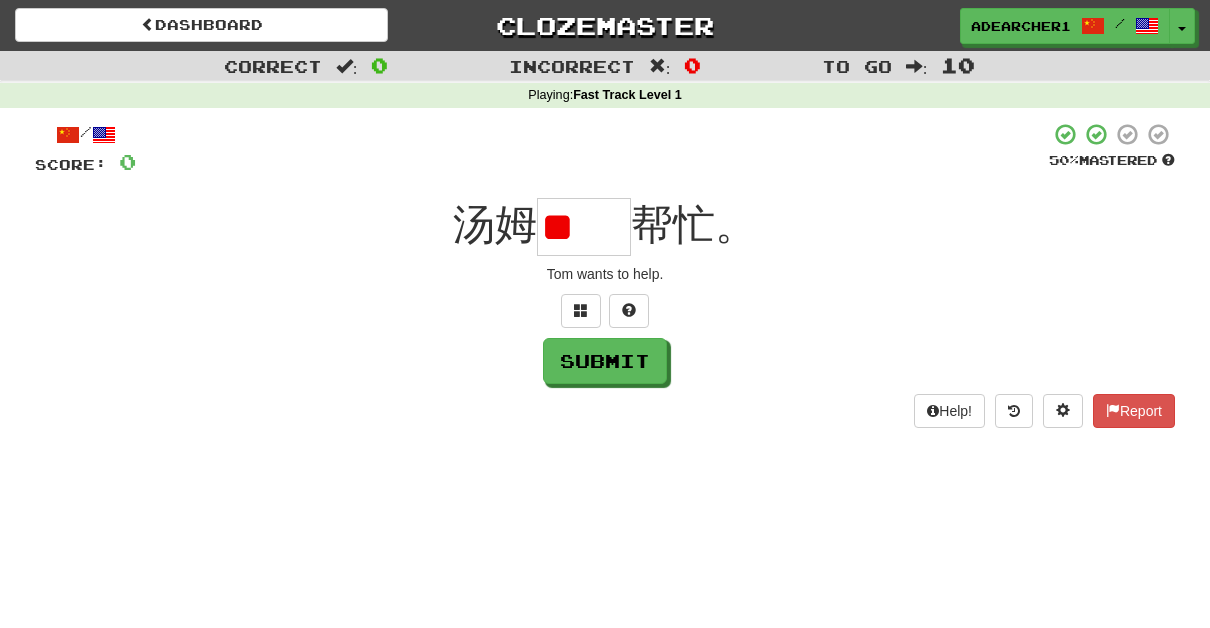 type on "*" 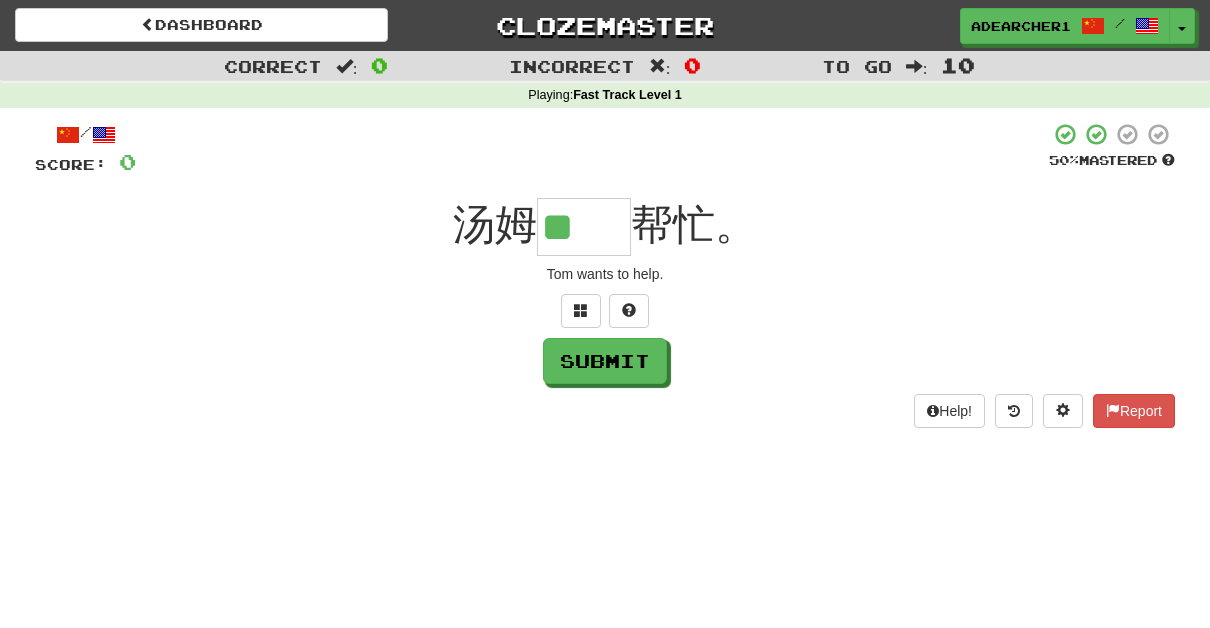 type on "**" 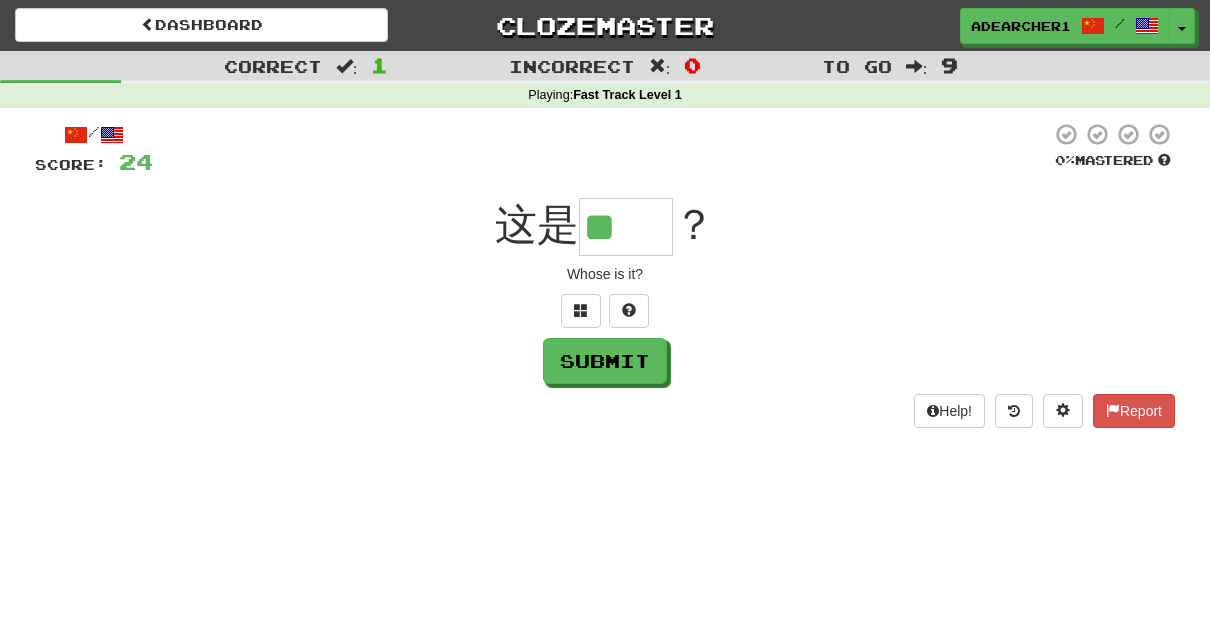 scroll, scrollTop: 0, scrollLeft: 0, axis: both 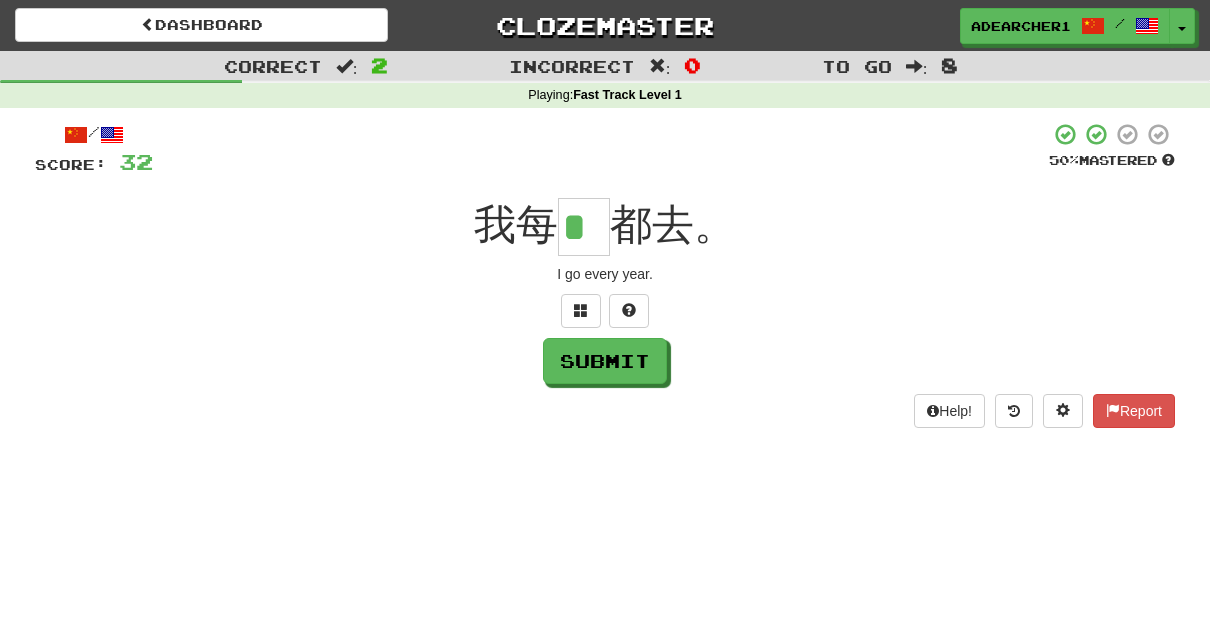 type on "*" 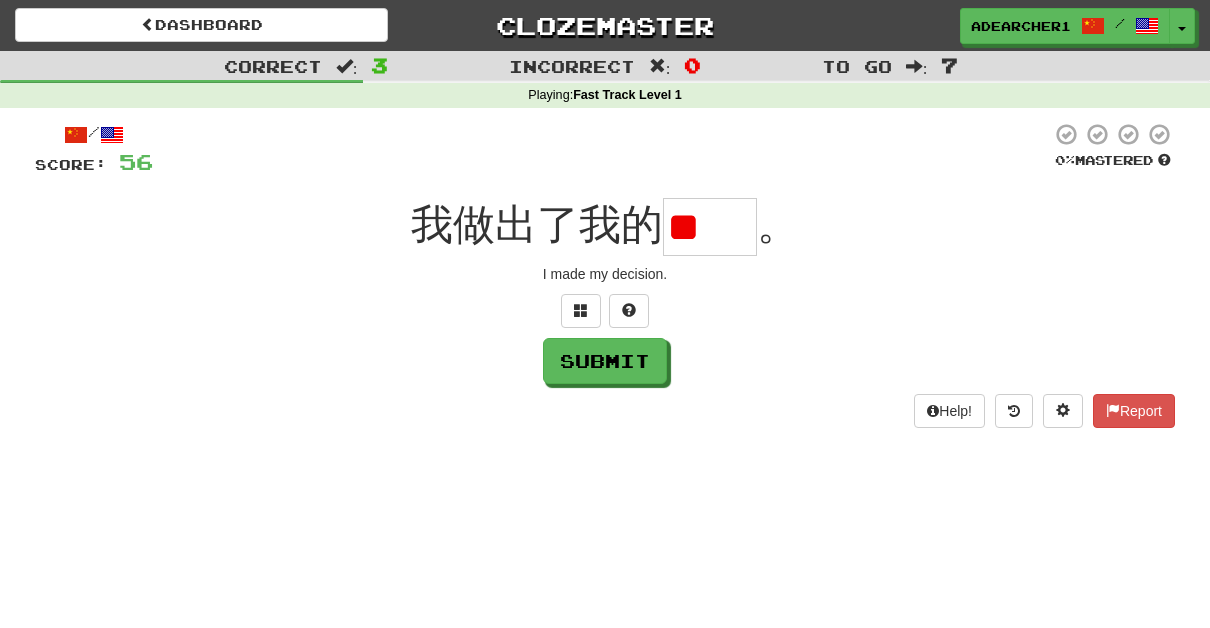 scroll, scrollTop: 0, scrollLeft: 0, axis: both 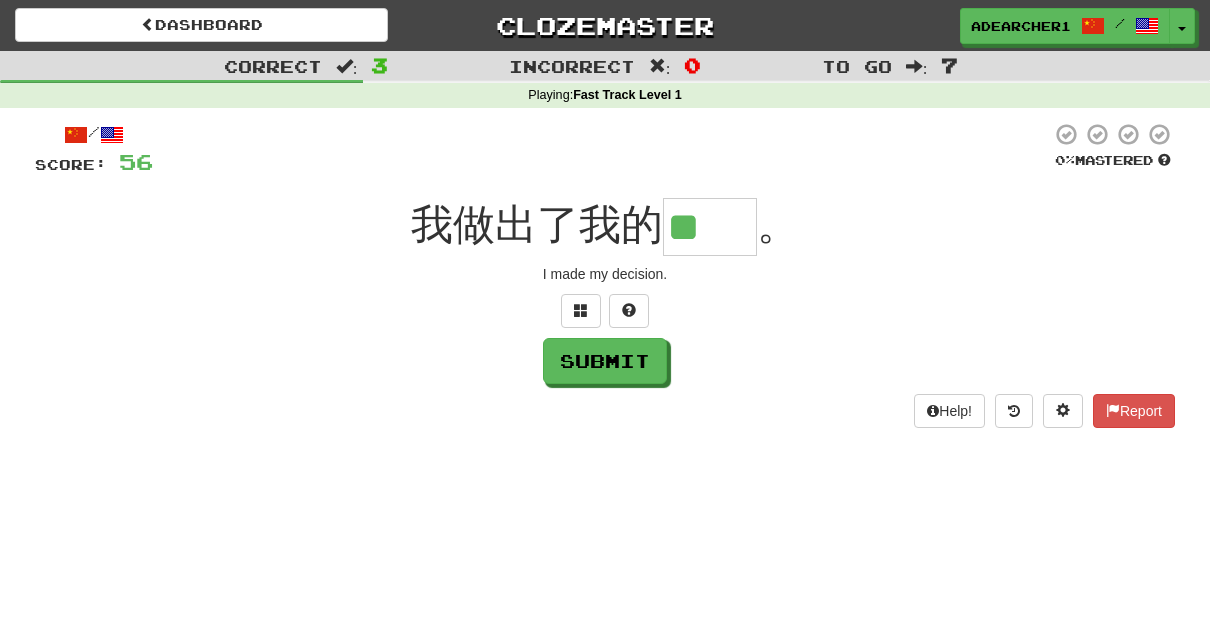 type on "**" 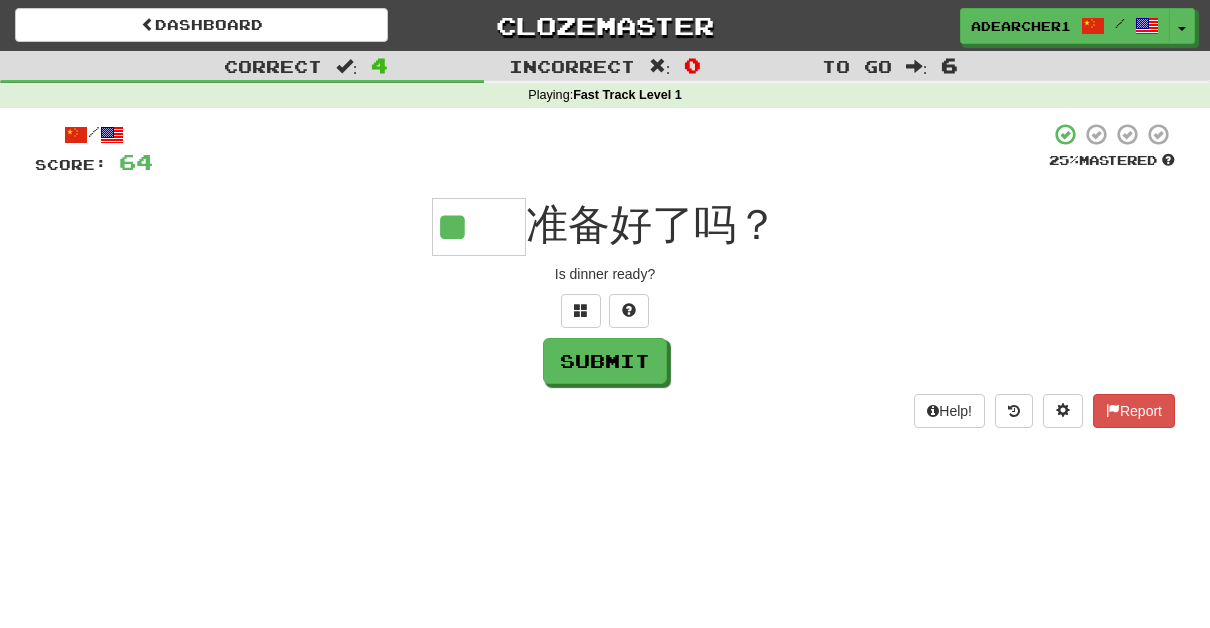 scroll, scrollTop: 0, scrollLeft: 0, axis: both 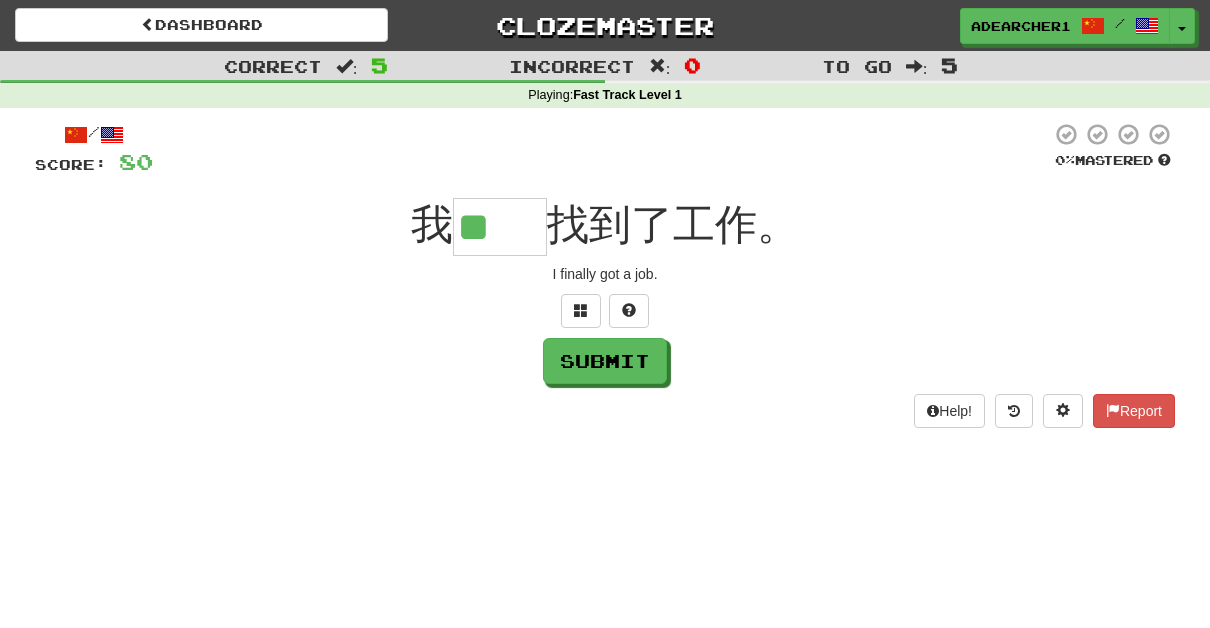 type on "**" 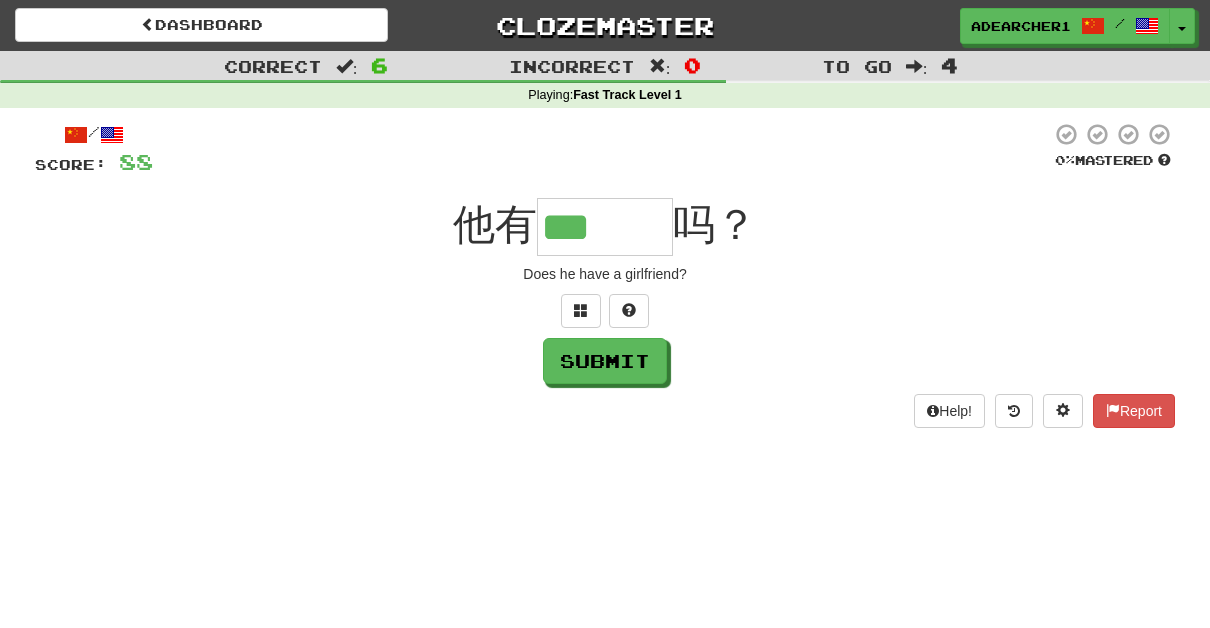 type on "***" 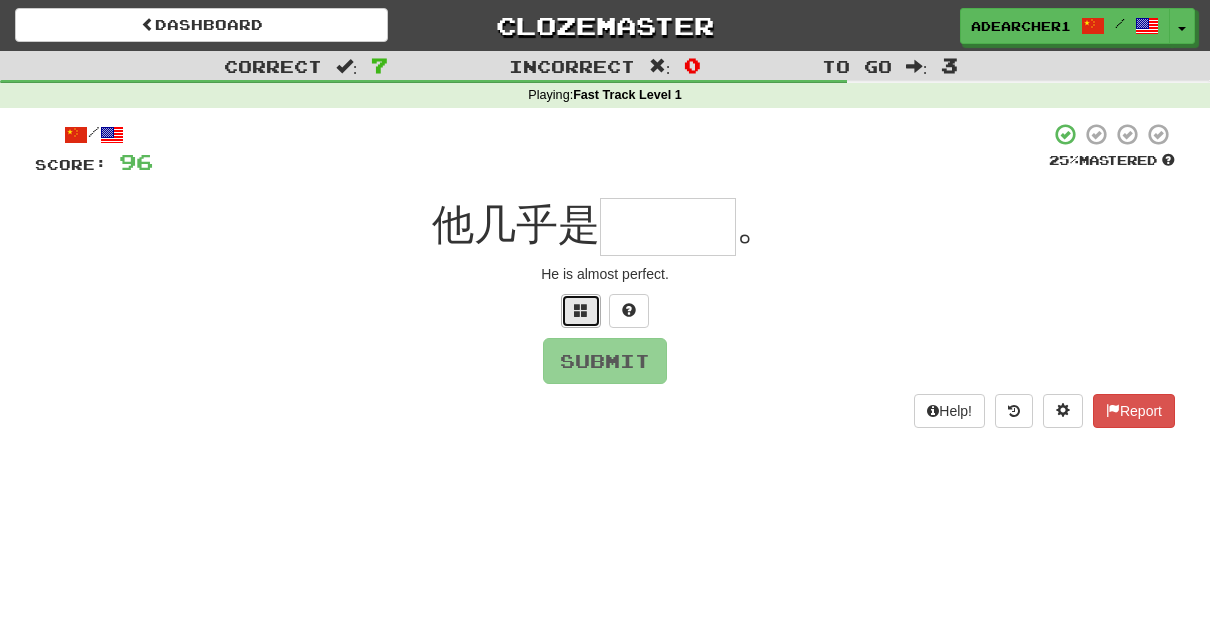 click at bounding box center [581, 310] 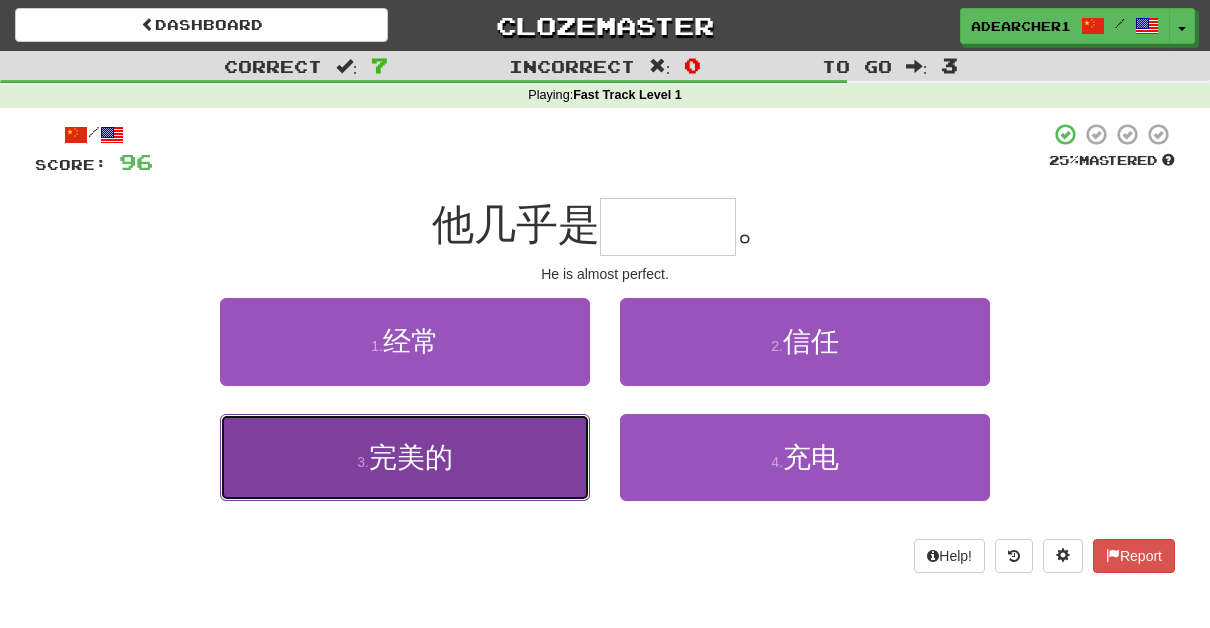 click on "3 .  完美的" at bounding box center (405, 457) 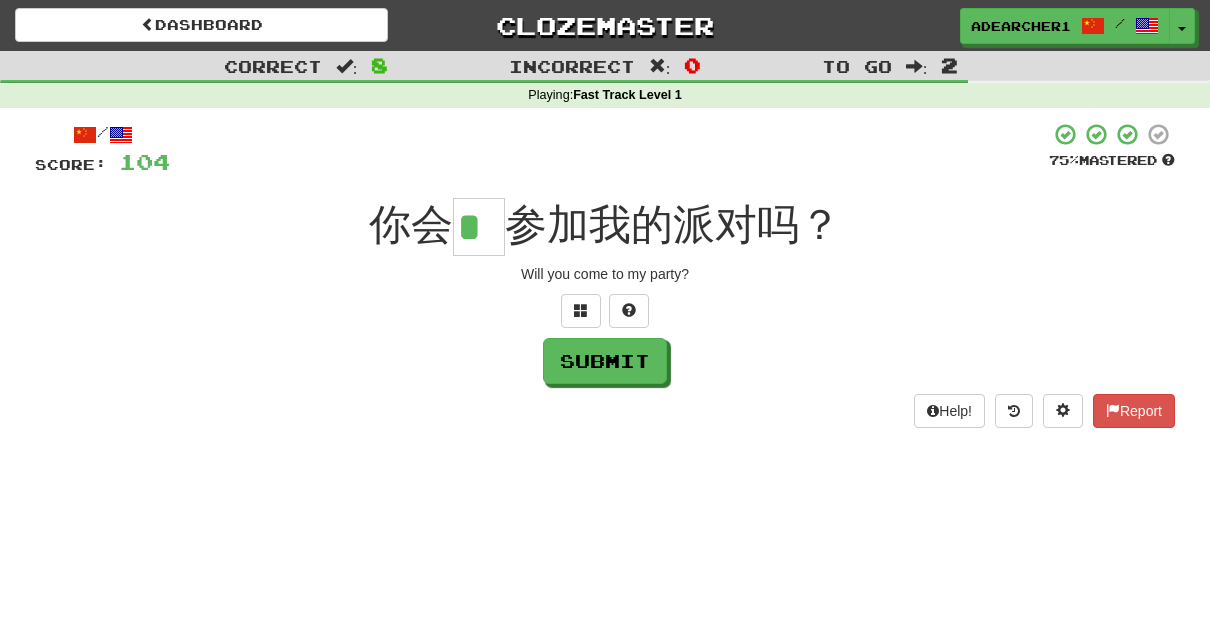 type on "*" 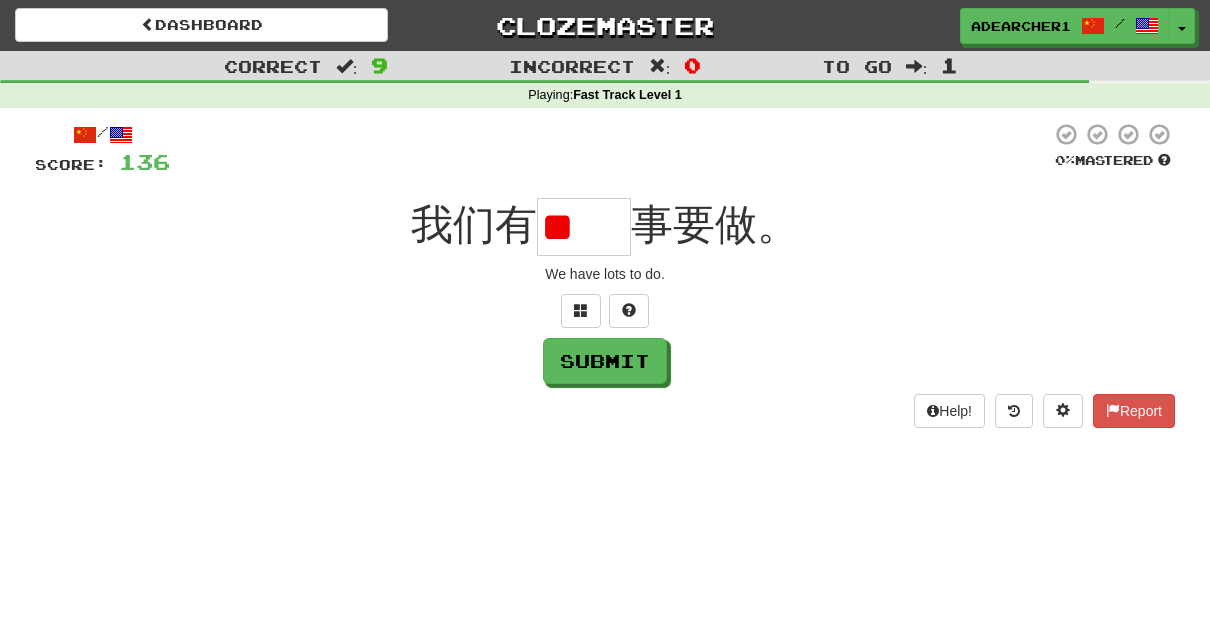 scroll, scrollTop: 0, scrollLeft: 0, axis: both 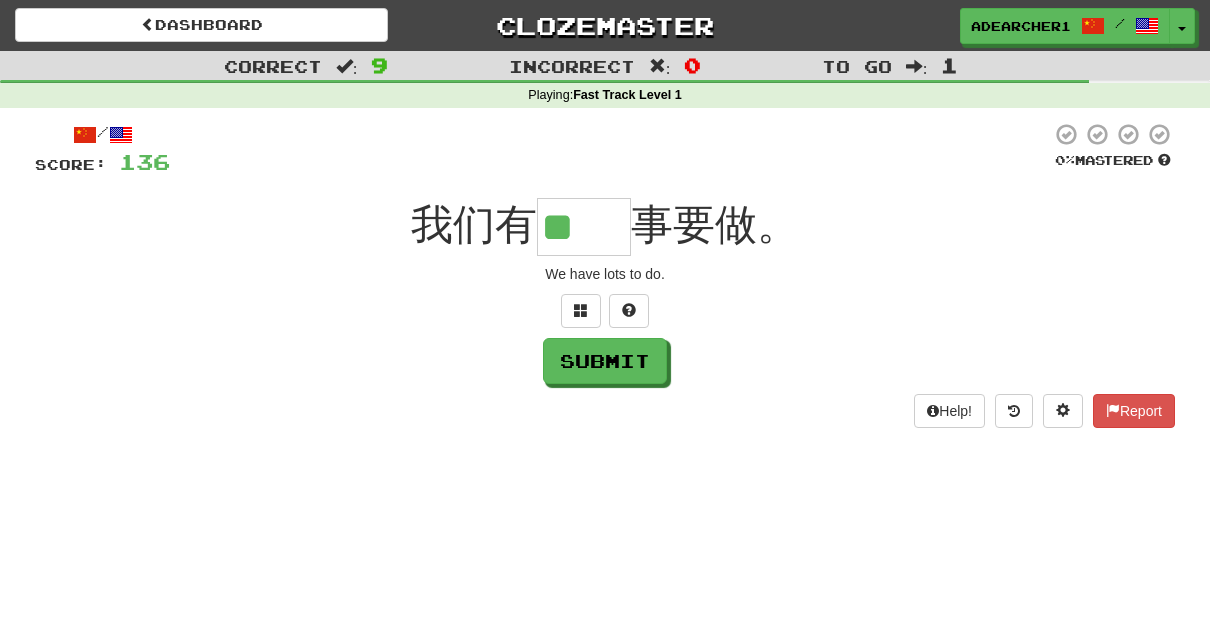 type on "**" 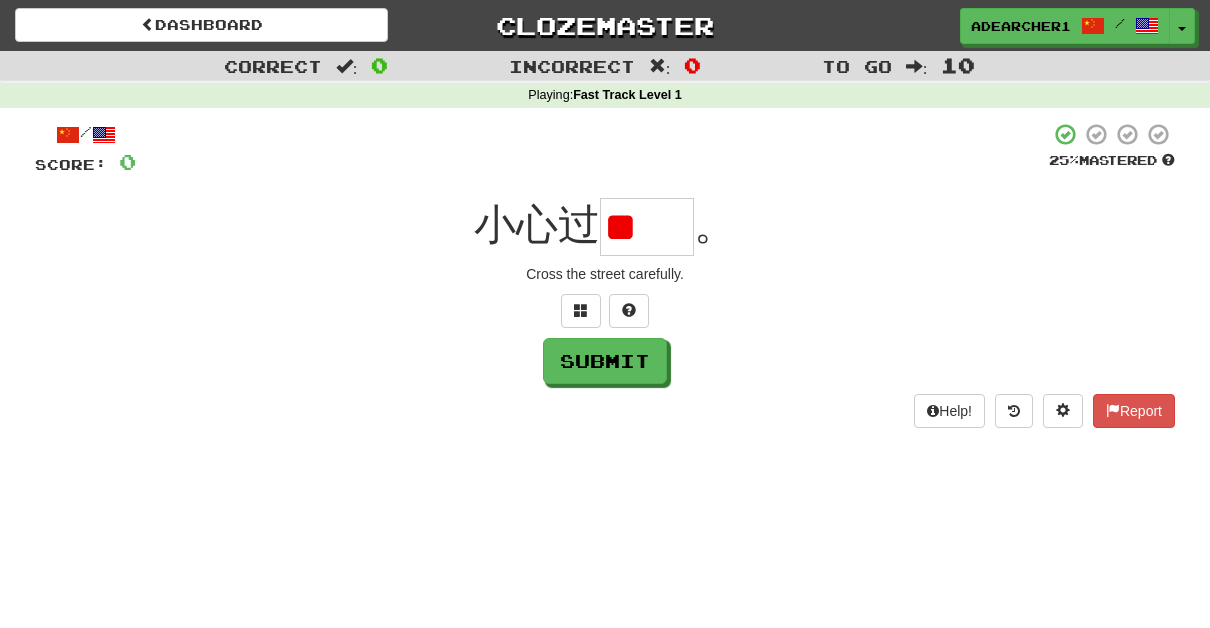 scroll, scrollTop: 0, scrollLeft: 0, axis: both 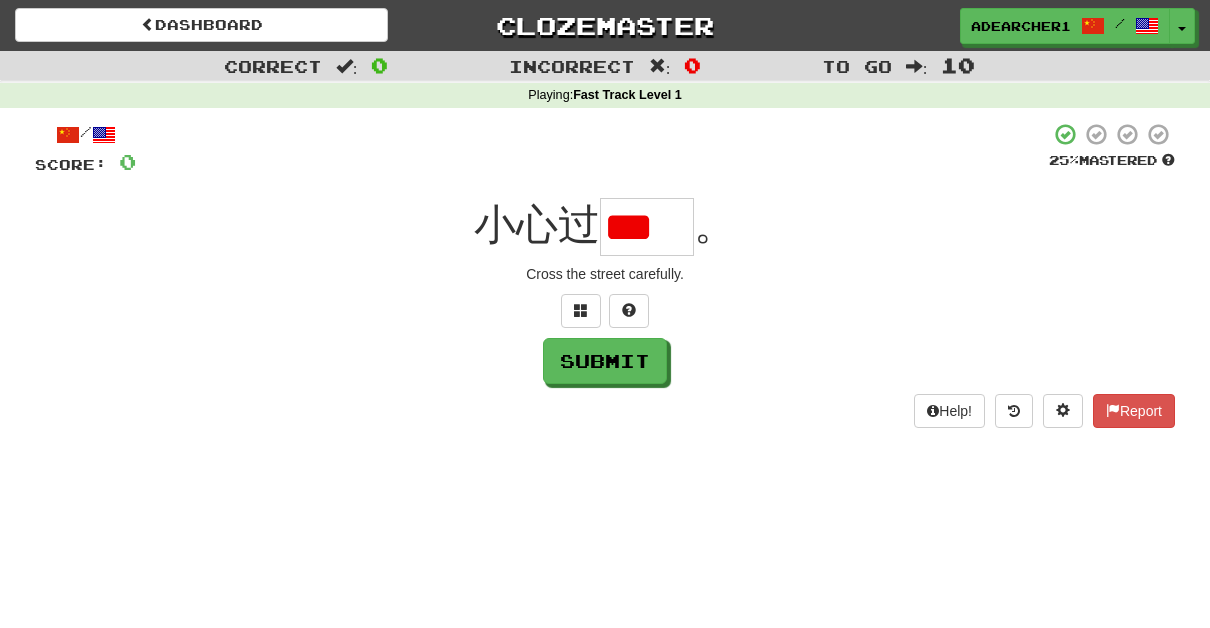 type on "*" 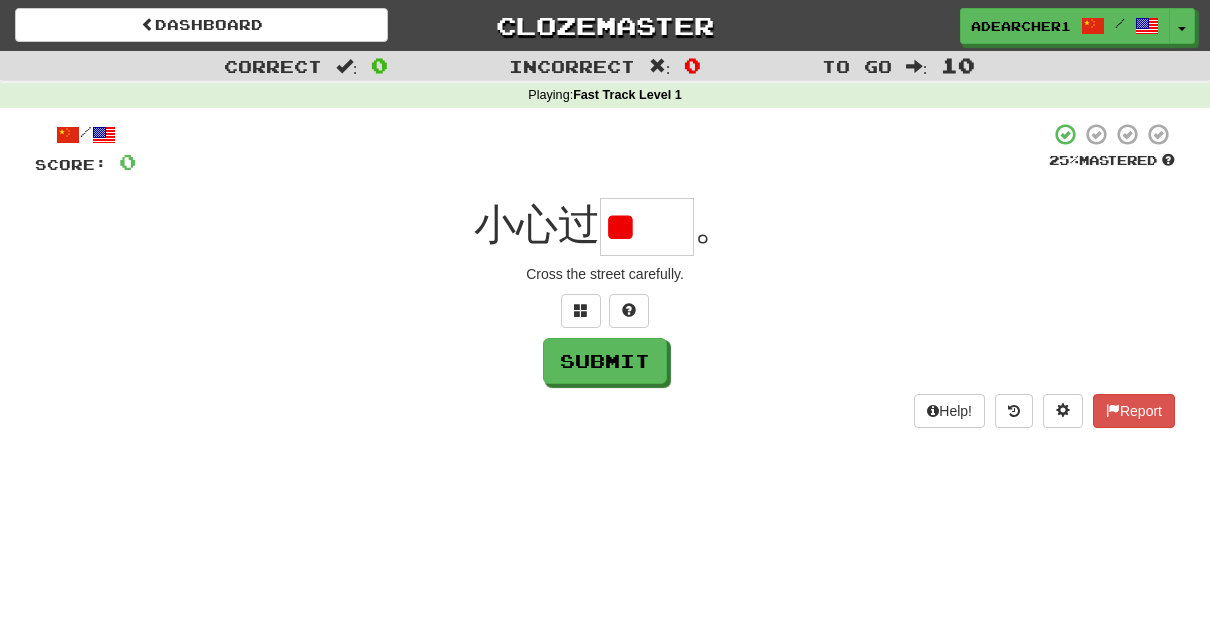 scroll, scrollTop: 0, scrollLeft: 0, axis: both 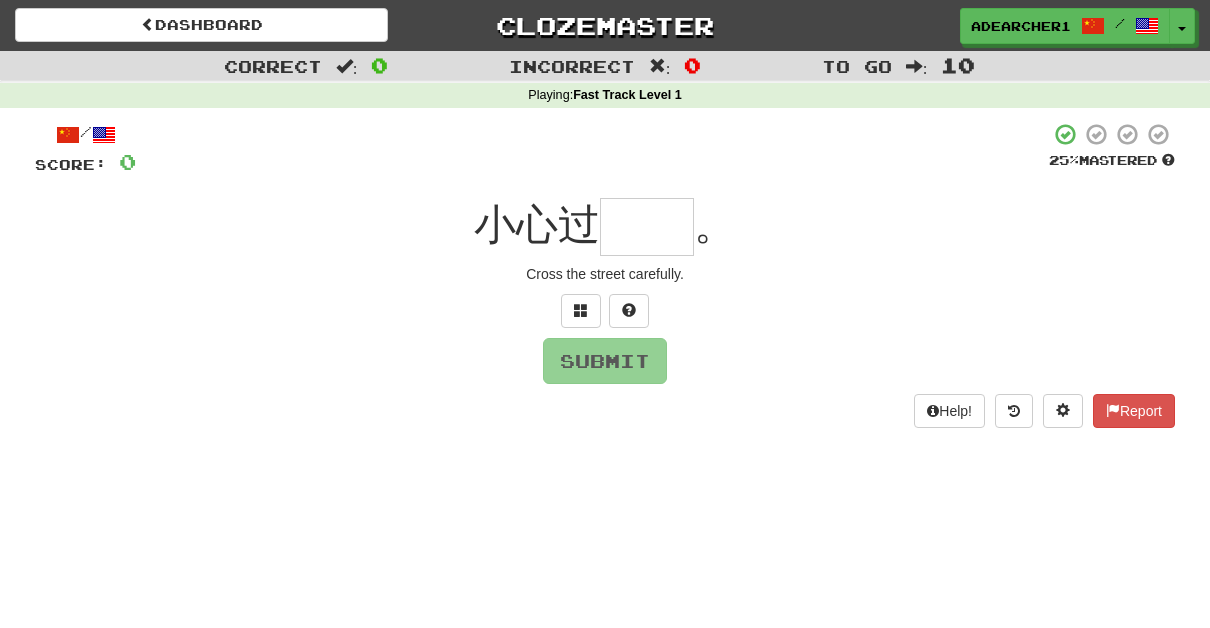 click on "/ Score: 0 25 % Mastered 小心过 。 Cross the street carefully. Submit Help! Report" at bounding box center [605, 275] 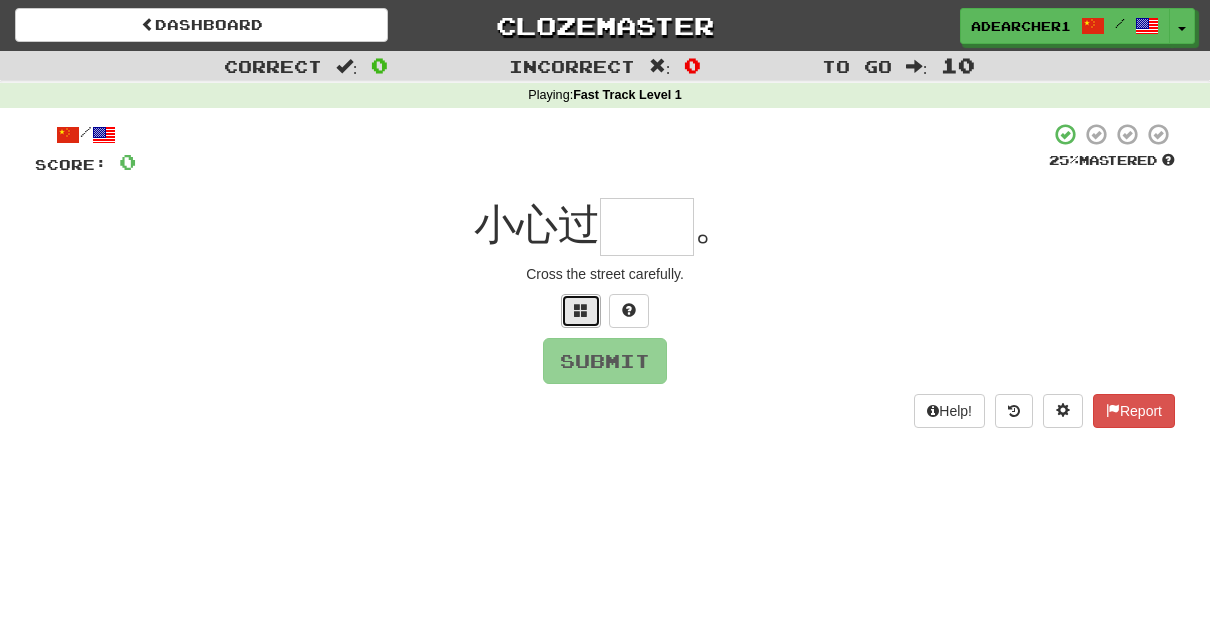 click at bounding box center [581, 311] 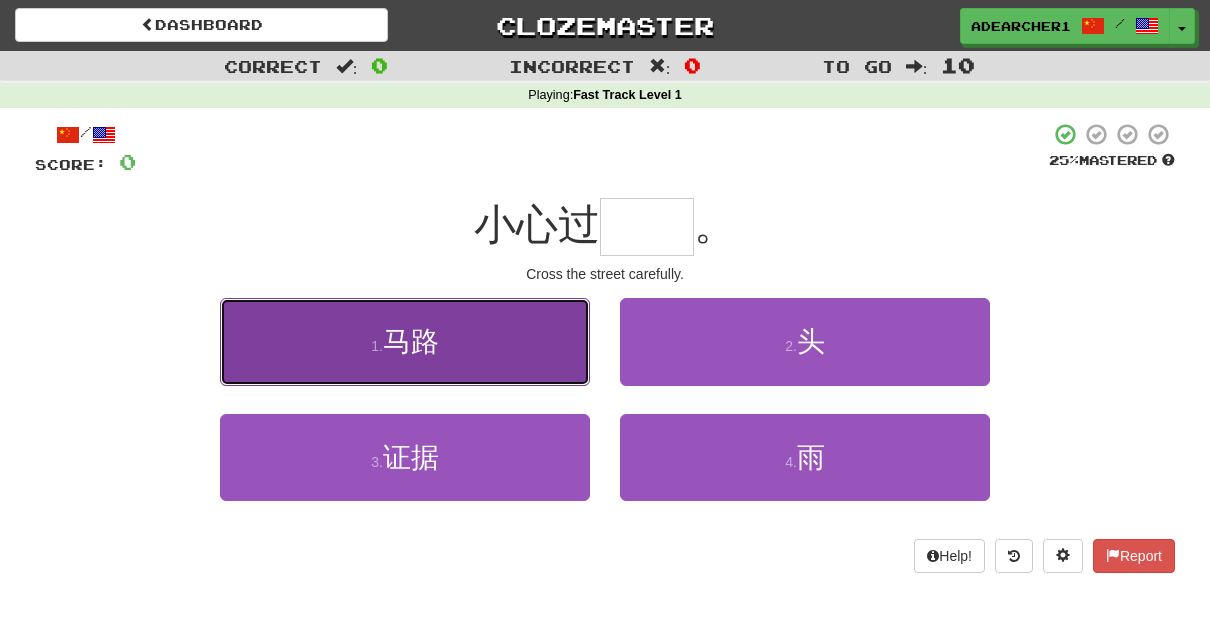 click on "1 . 马路" at bounding box center [405, 341] 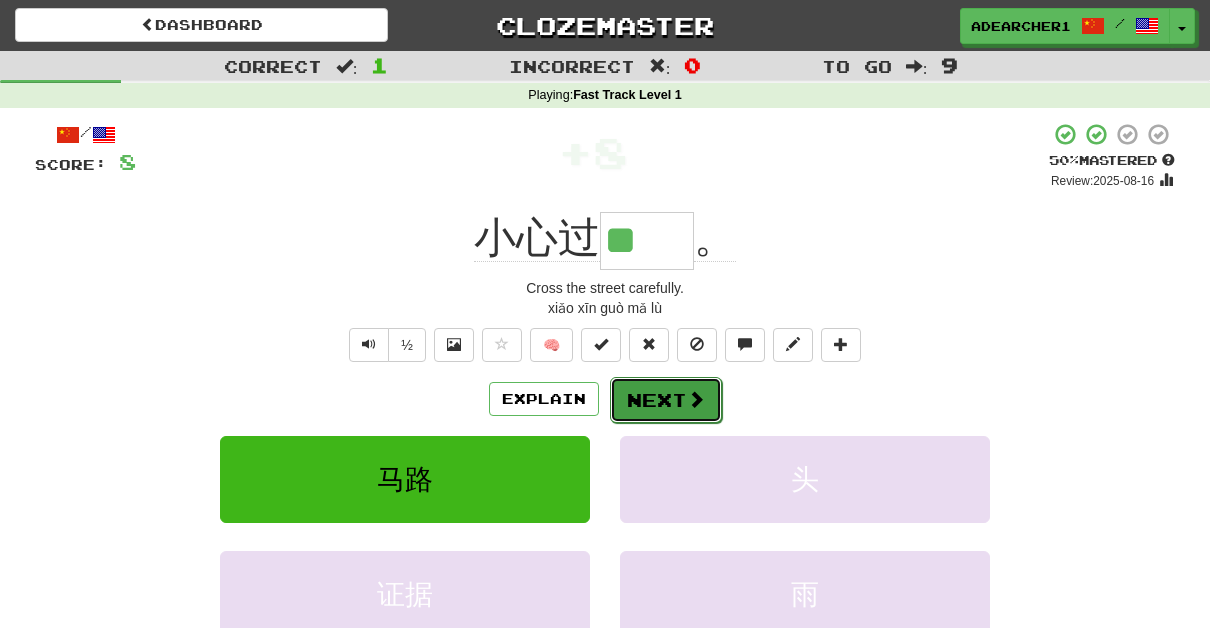 click at bounding box center (696, 399) 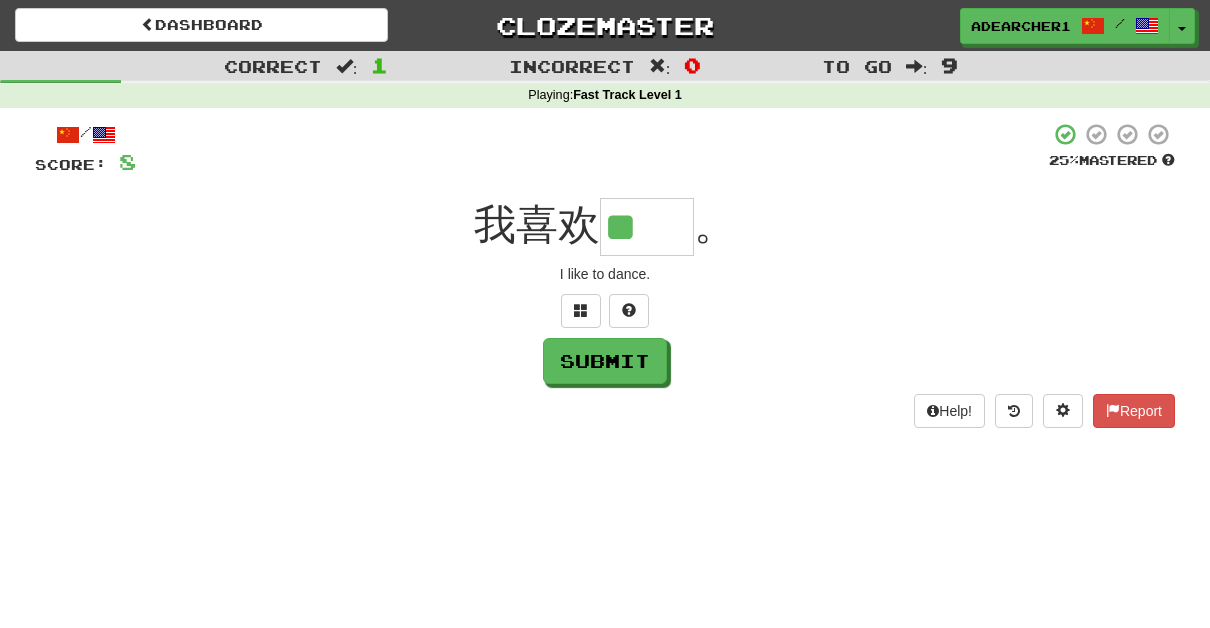 scroll, scrollTop: 0, scrollLeft: 0, axis: both 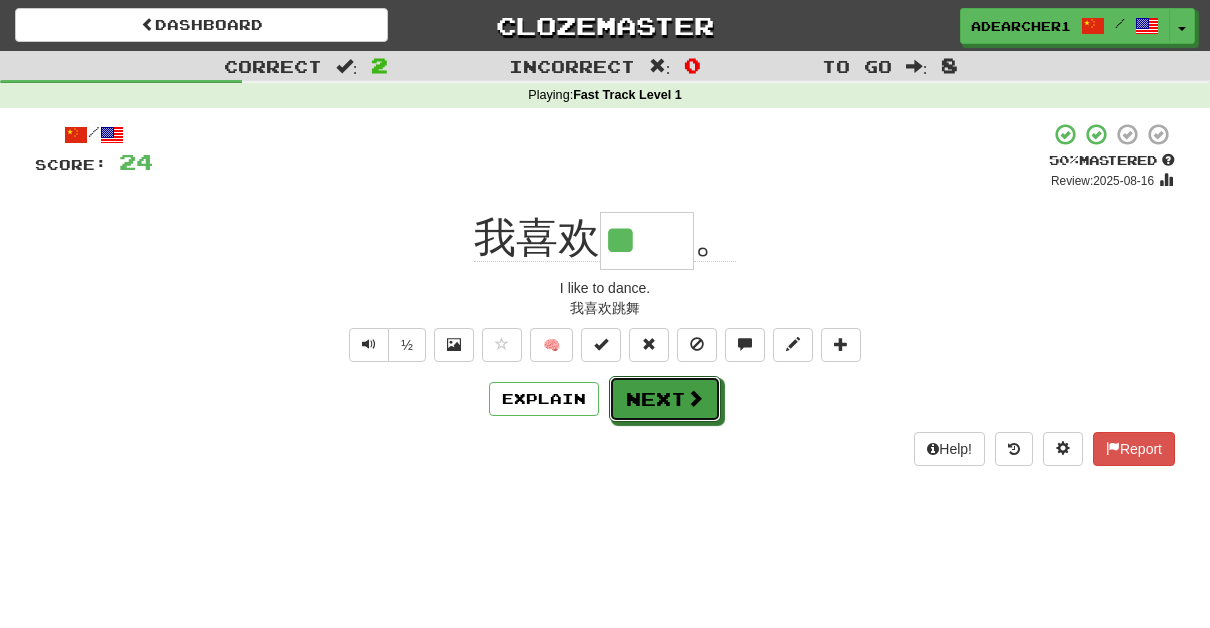 click at bounding box center (695, 398) 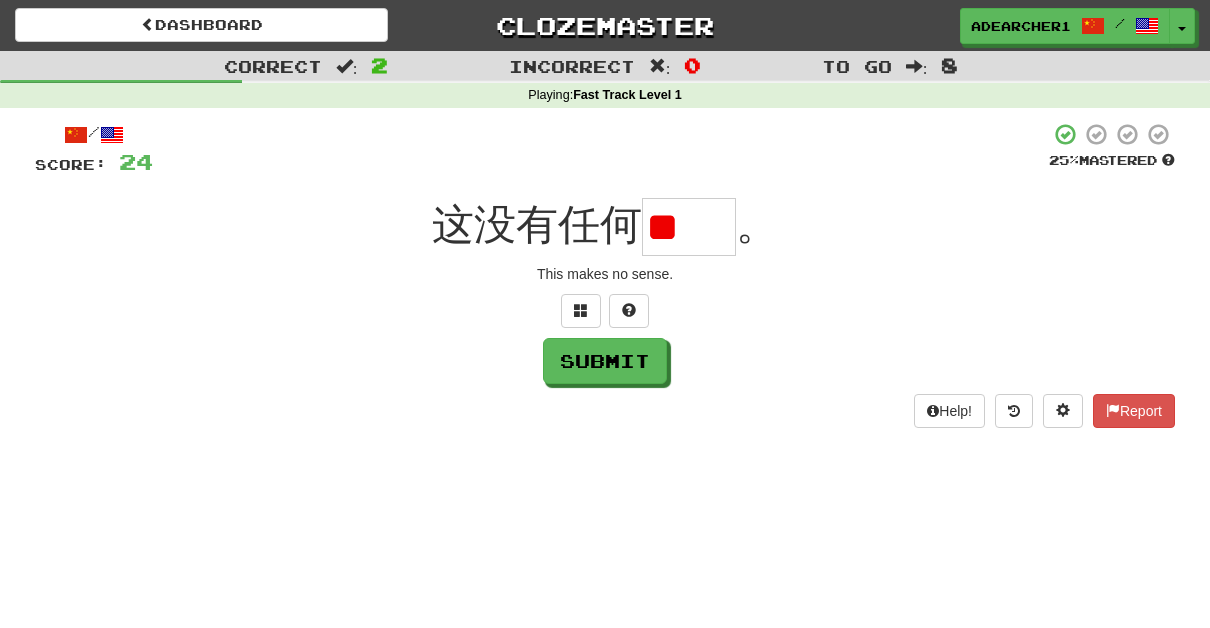 scroll, scrollTop: 0, scrollLeft: 0, axis: both 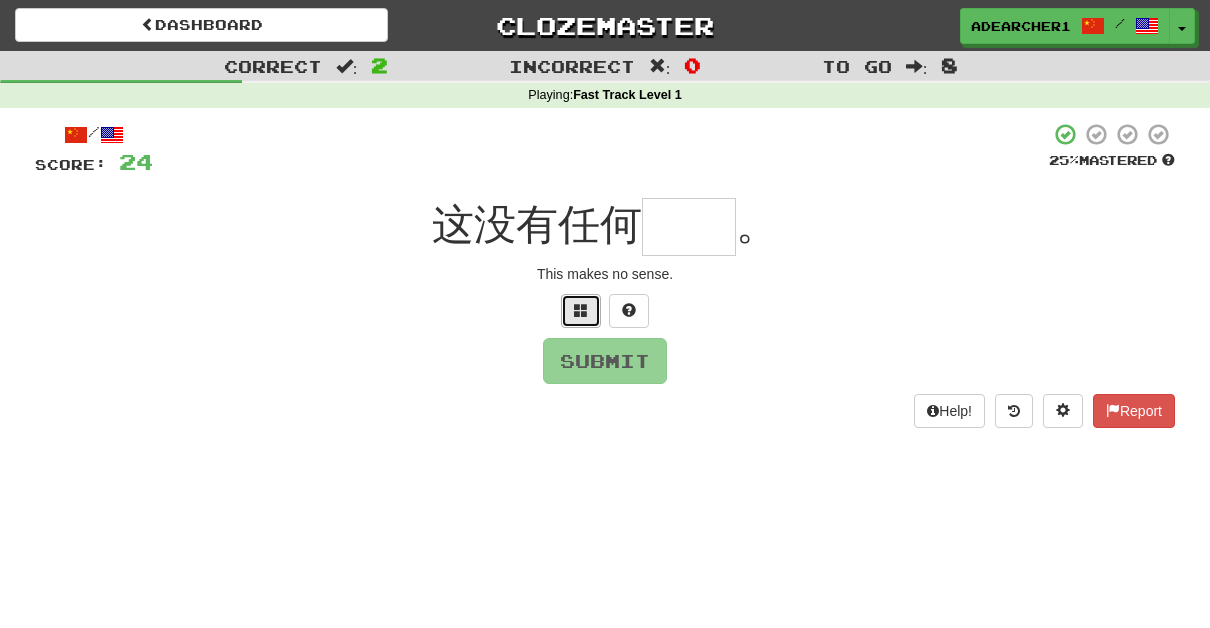click at bounding box center [581, 311] 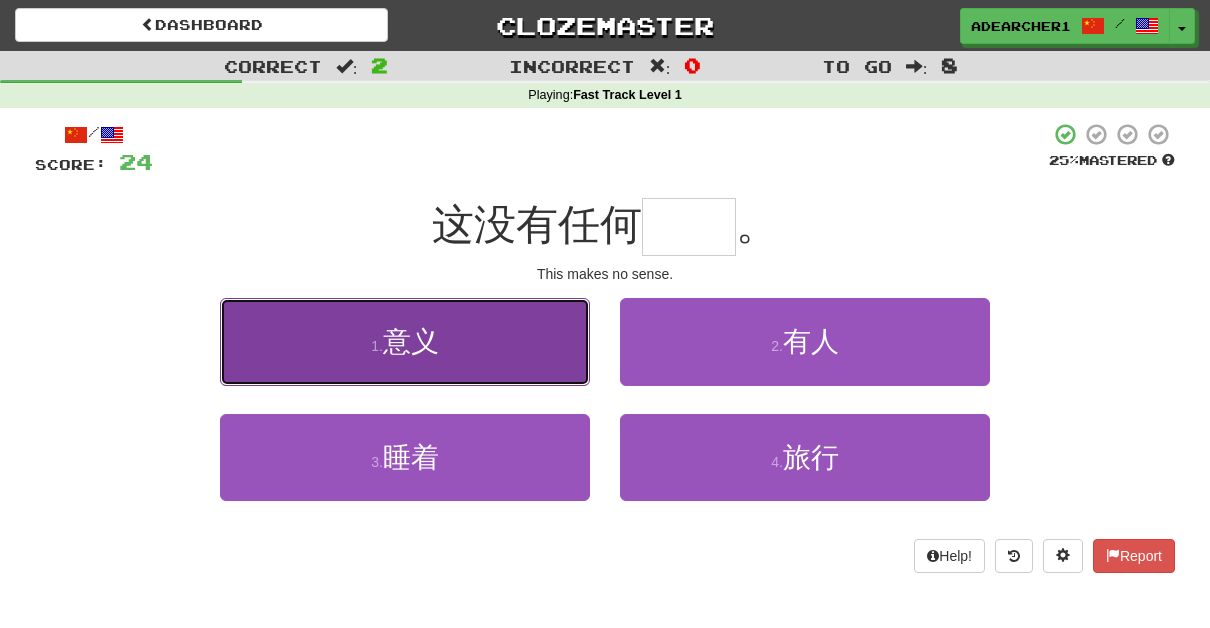 click on "1 .  意义" at bounding box center (405, 341) 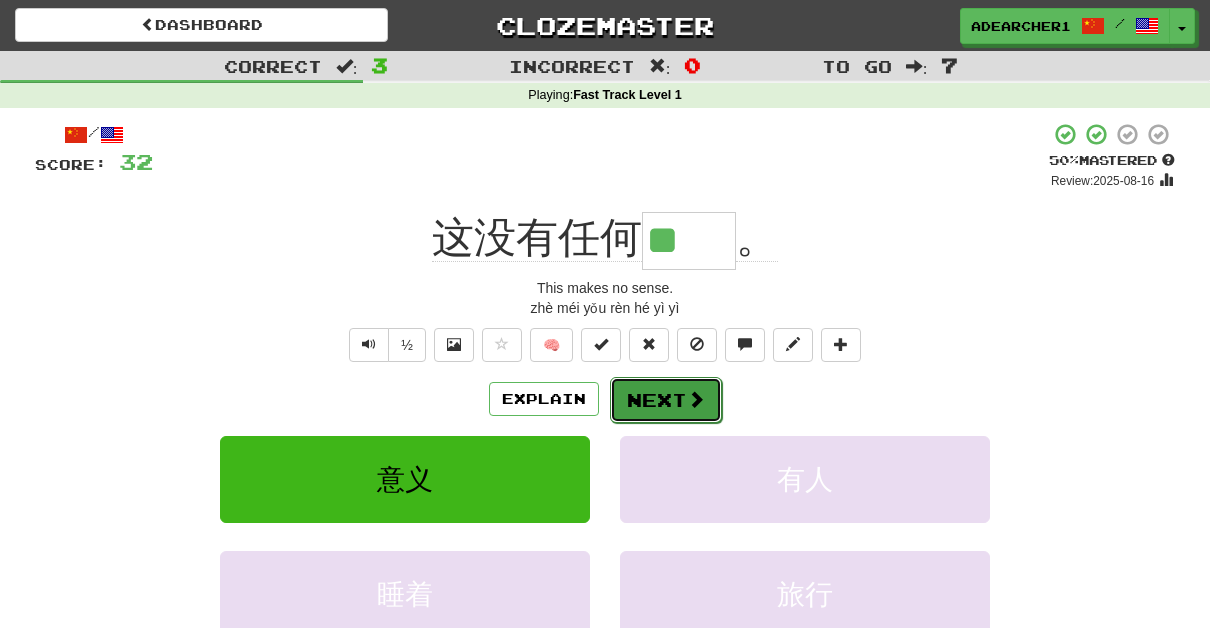 click on "Next" at bounding box center [666, 400] 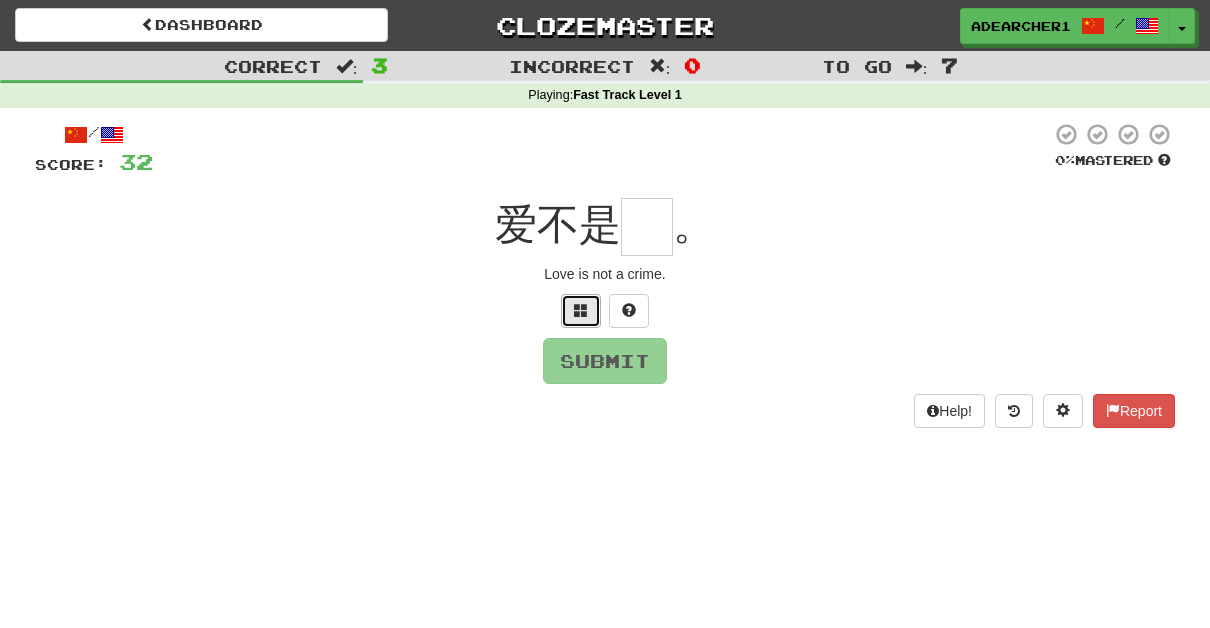 click at bounding box center [581, 310] 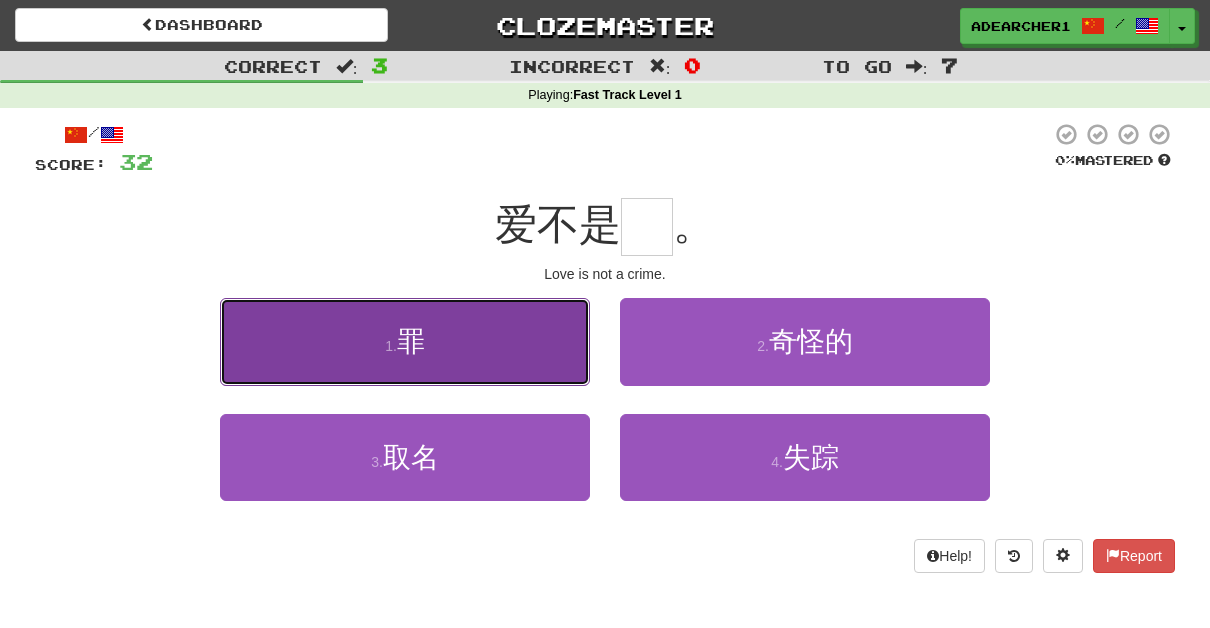 click on "1 . 罪" at bounding box center (405, 341) 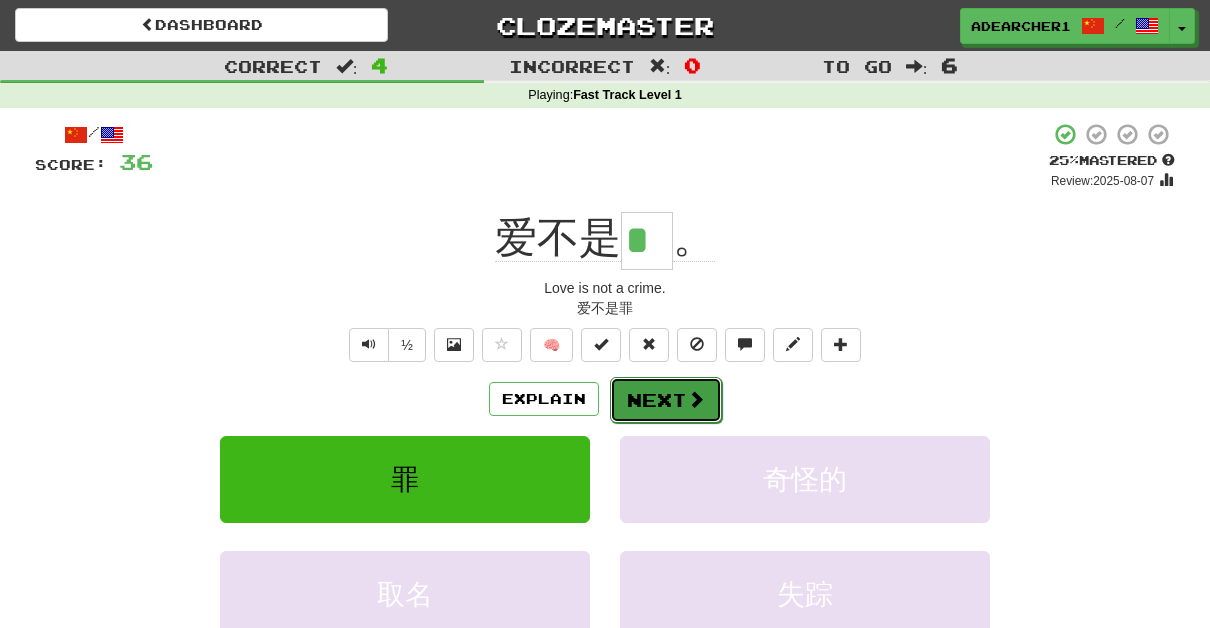 click on "Next" at bounding box center (666, 400) 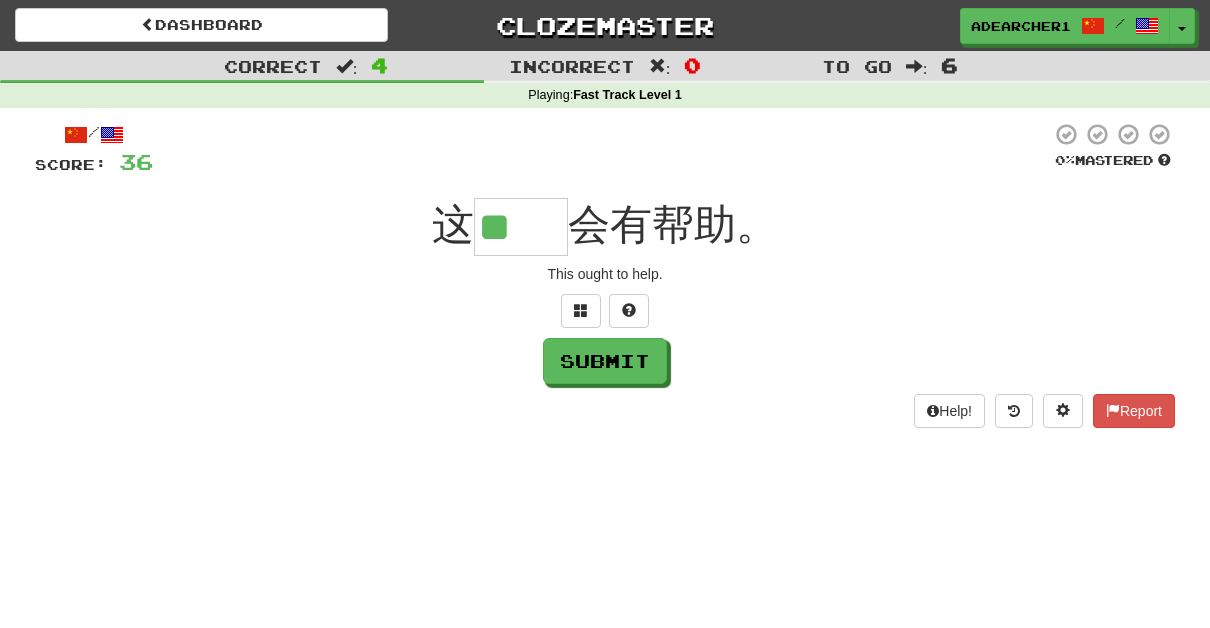 scroll, scrollTop: 0, scrollLeft: 0, axis: both 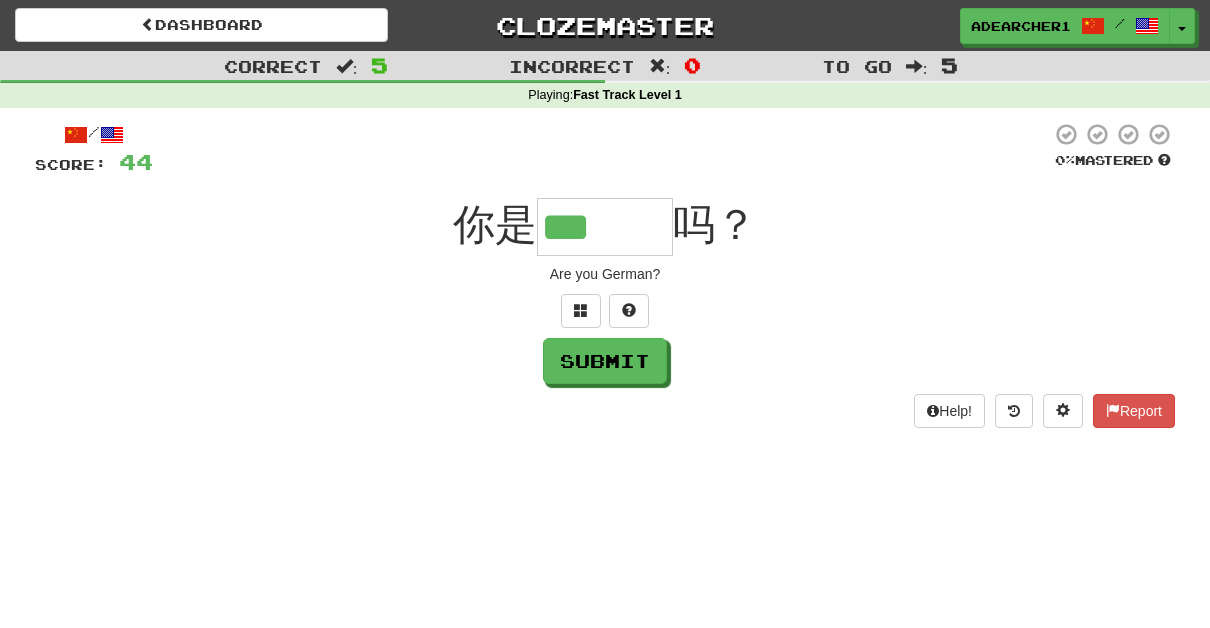 type on "***" 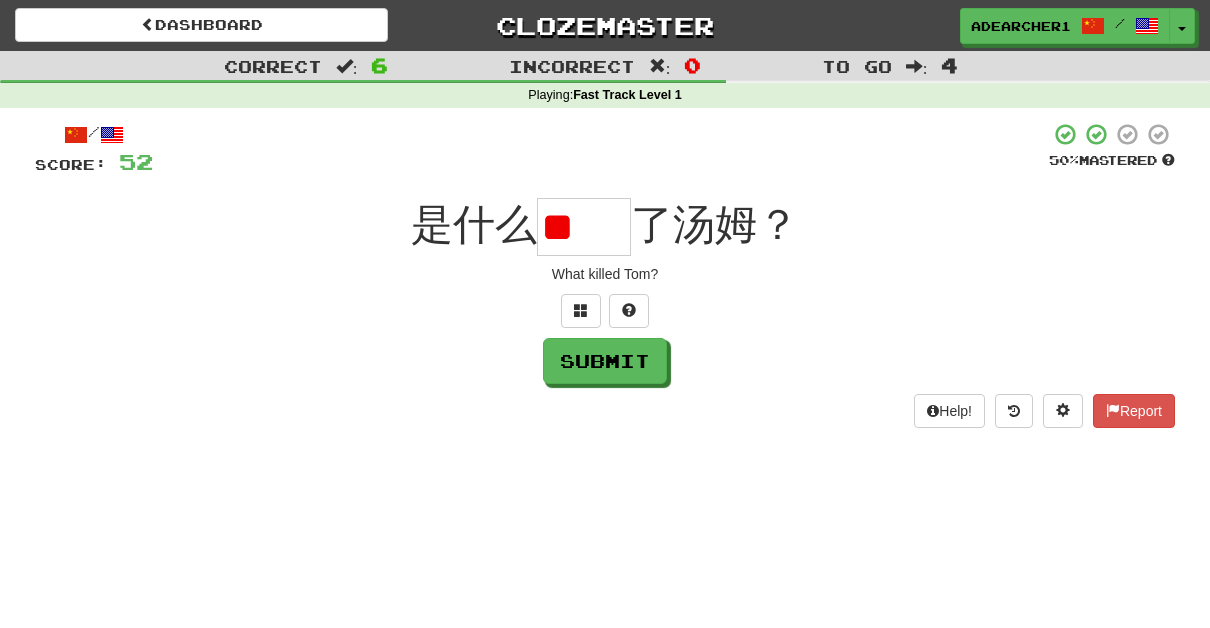 scroll, scrollTop: 0, scrollLeft: 0, axis: both 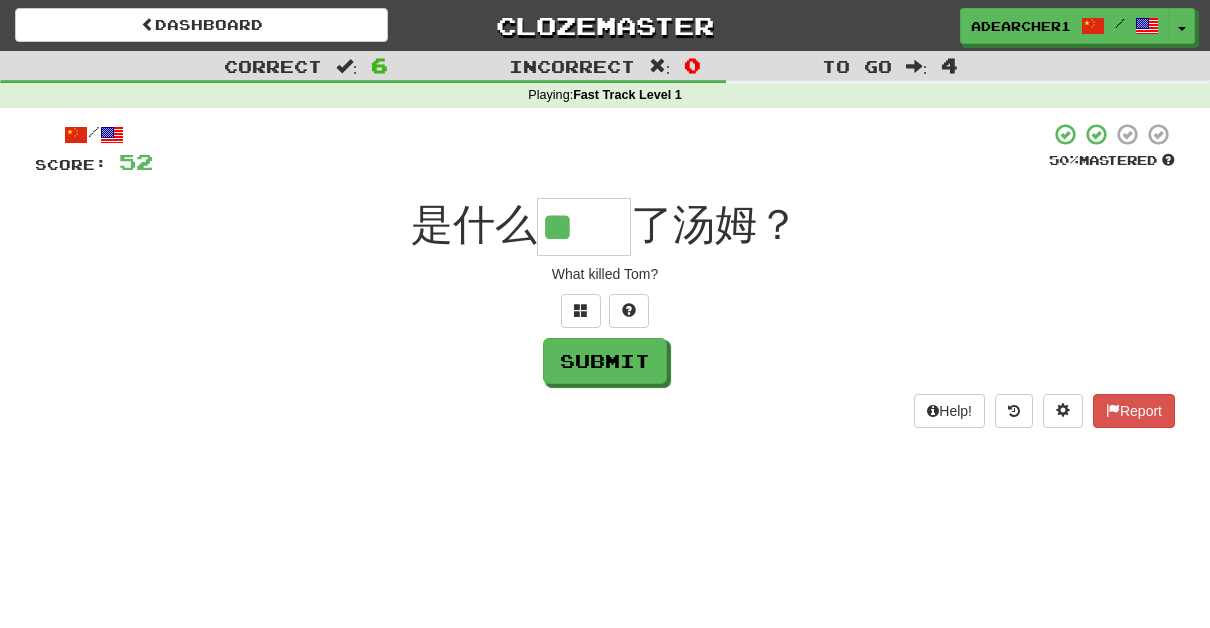 type on "**" 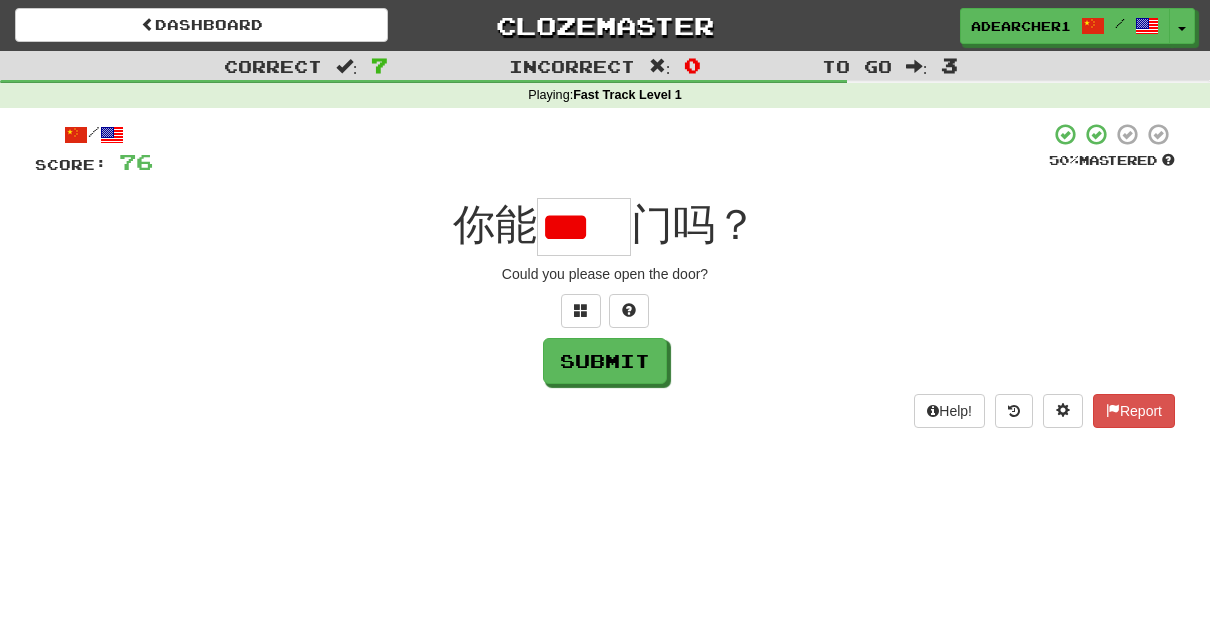 type on "*" 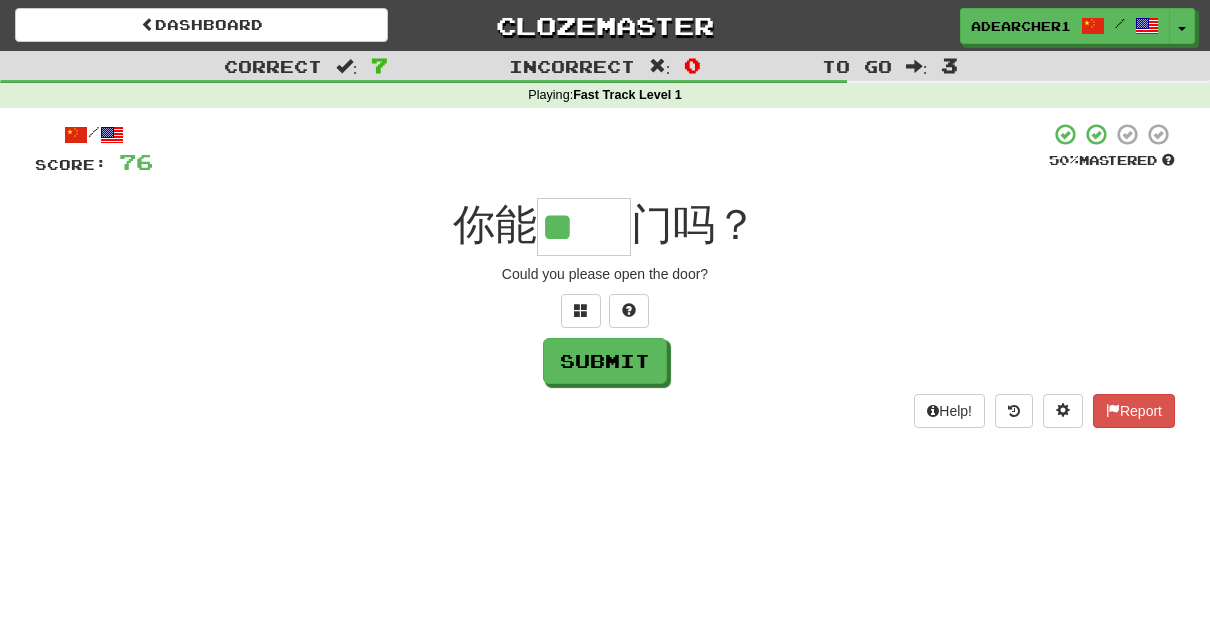 scroll, scrollTop: 0, scrollLeft: 0, axis: both 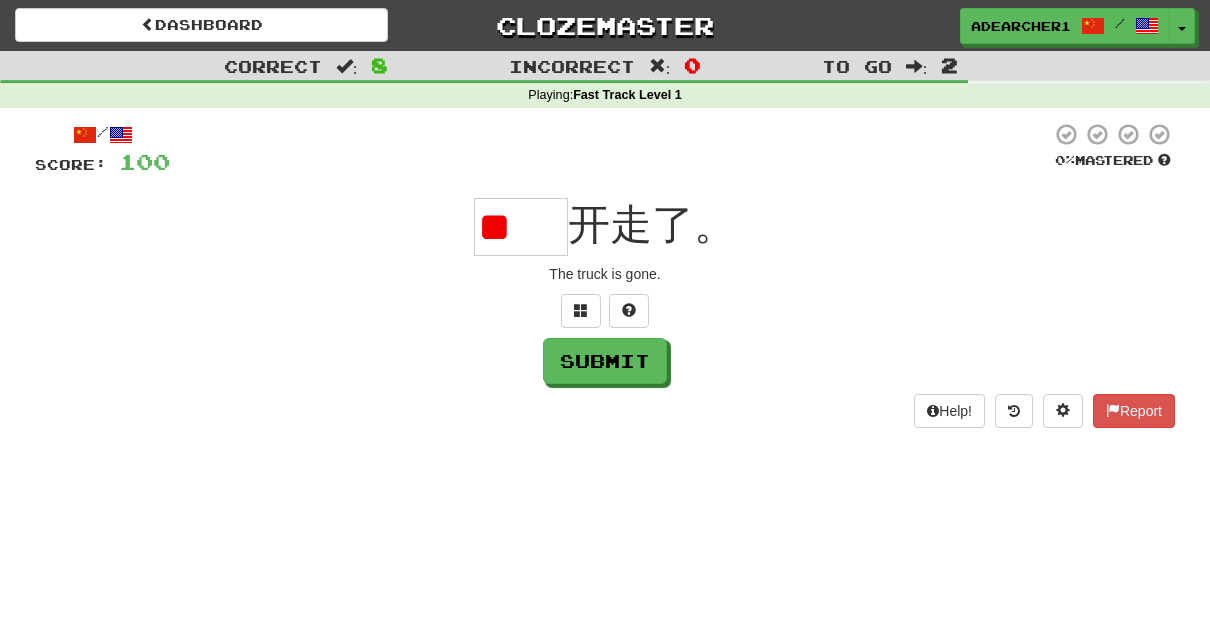 type on "*" 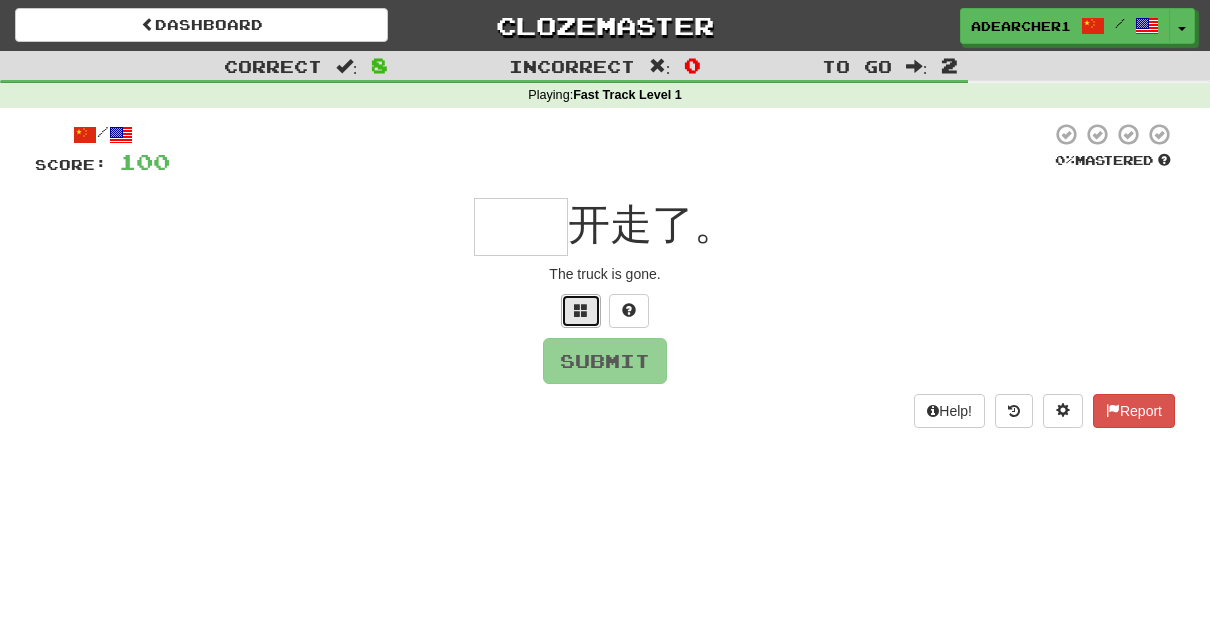 click at bounding box center [581, 311] 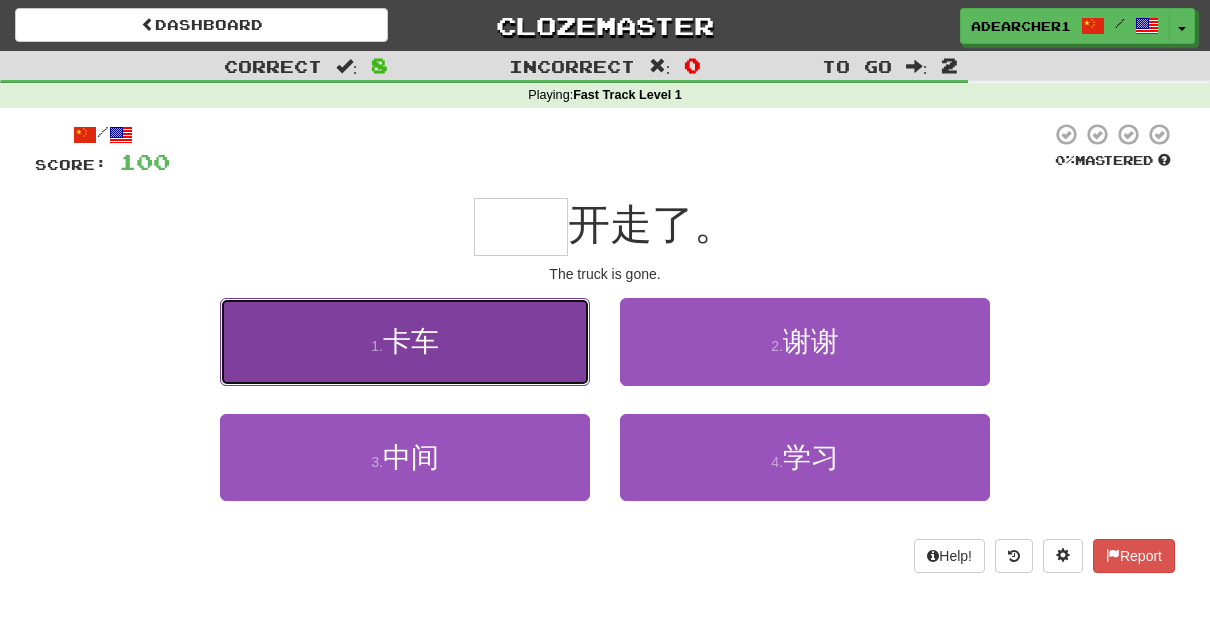 click on "1 . 卡车" at bounding box center (405, 341) 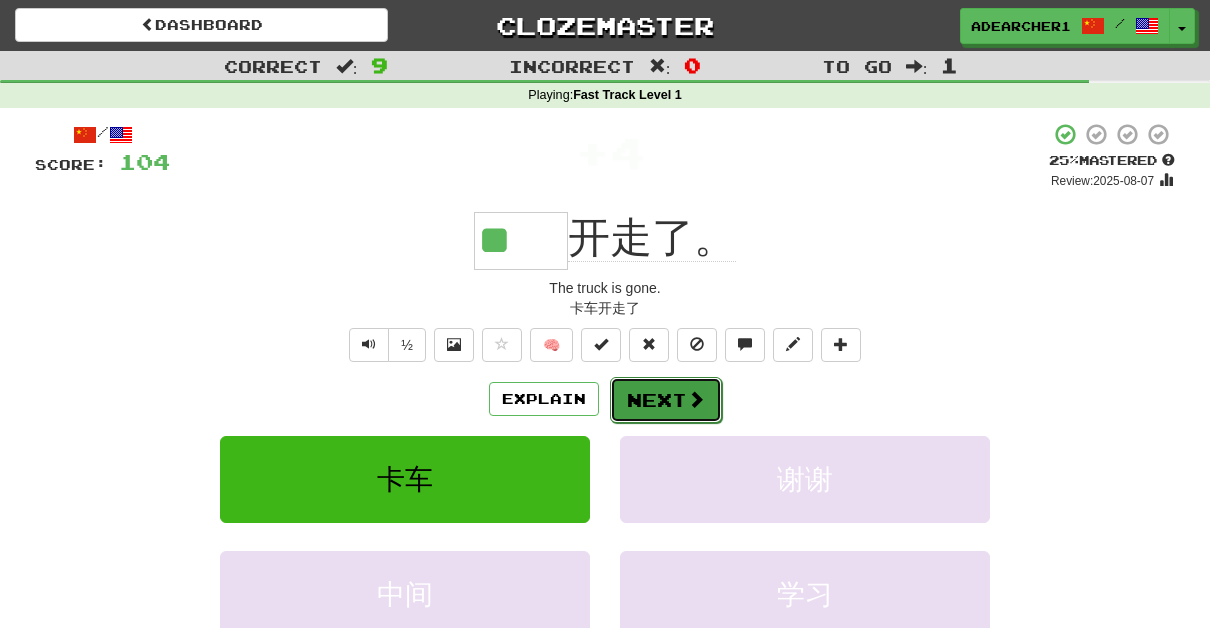 click on "Next" at bounding box center [666, 400] 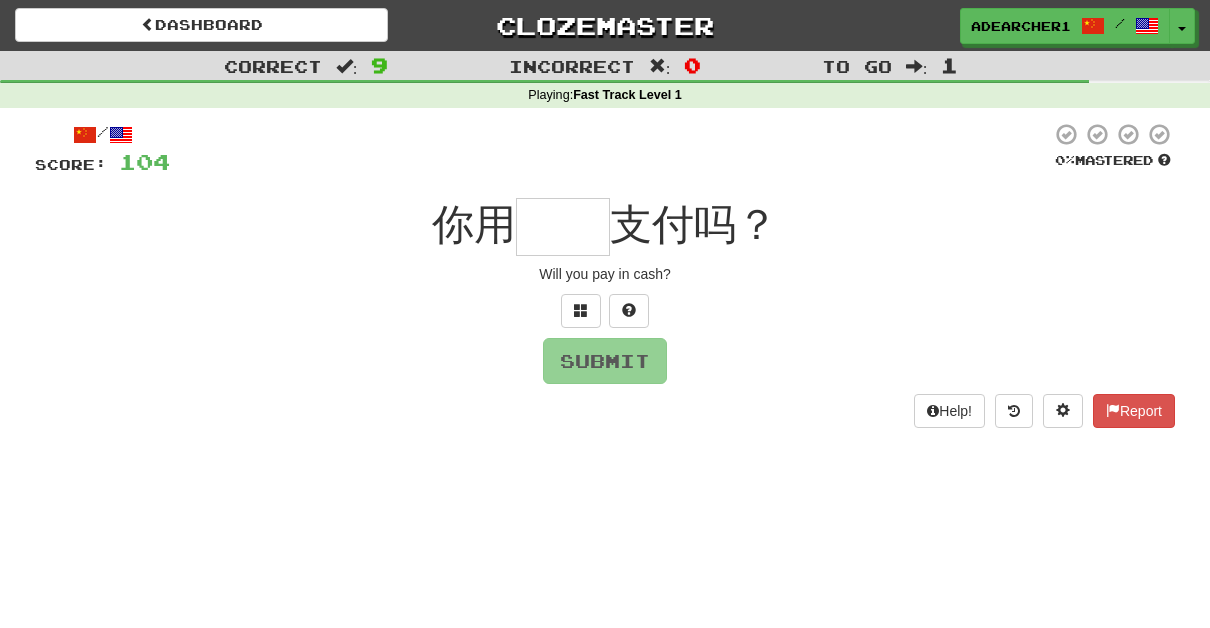 click on "Help!  Report" at bounding box center [605, 411] 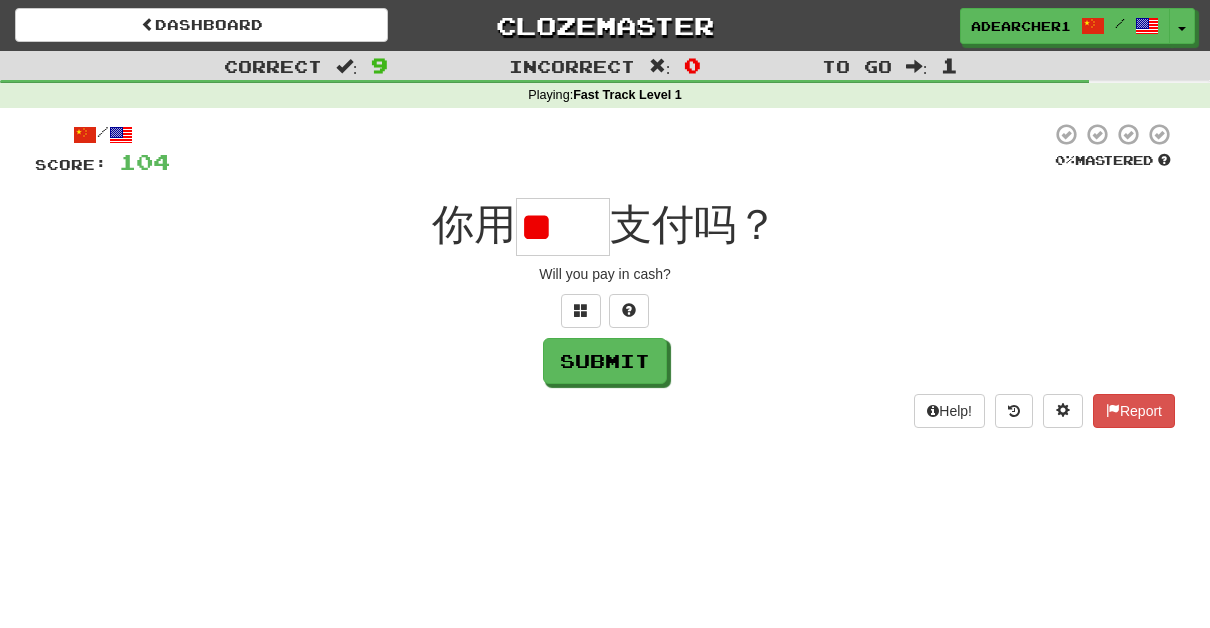 scroll, scrollTop: 0, scrollLeft: 0, axis: both 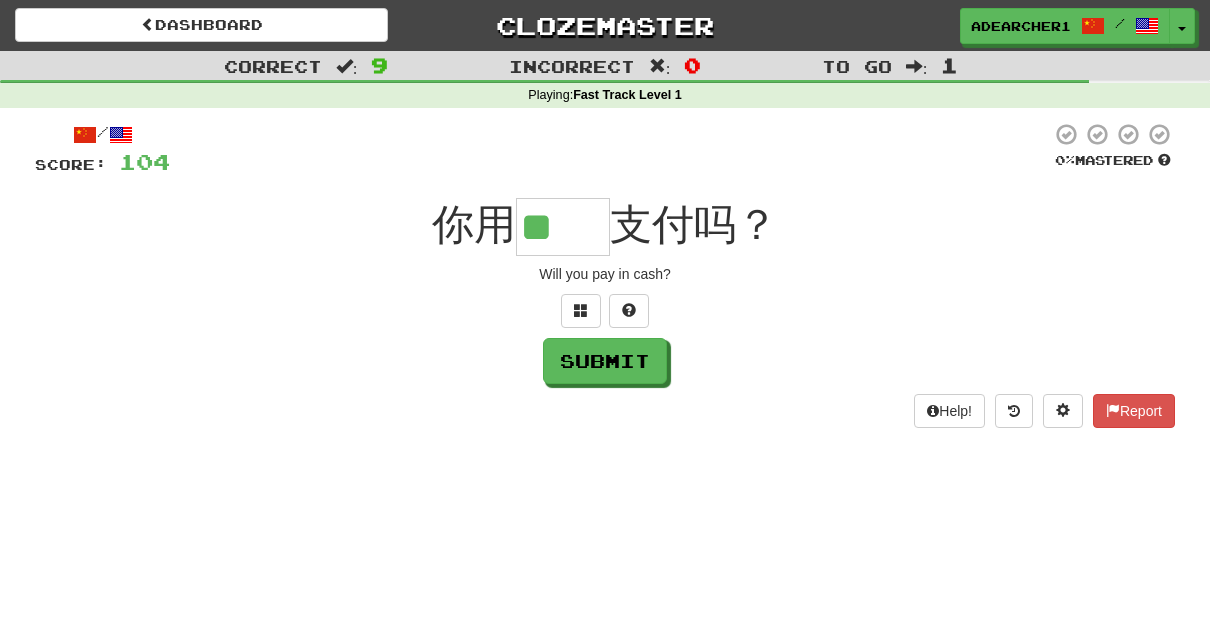 type on "**" 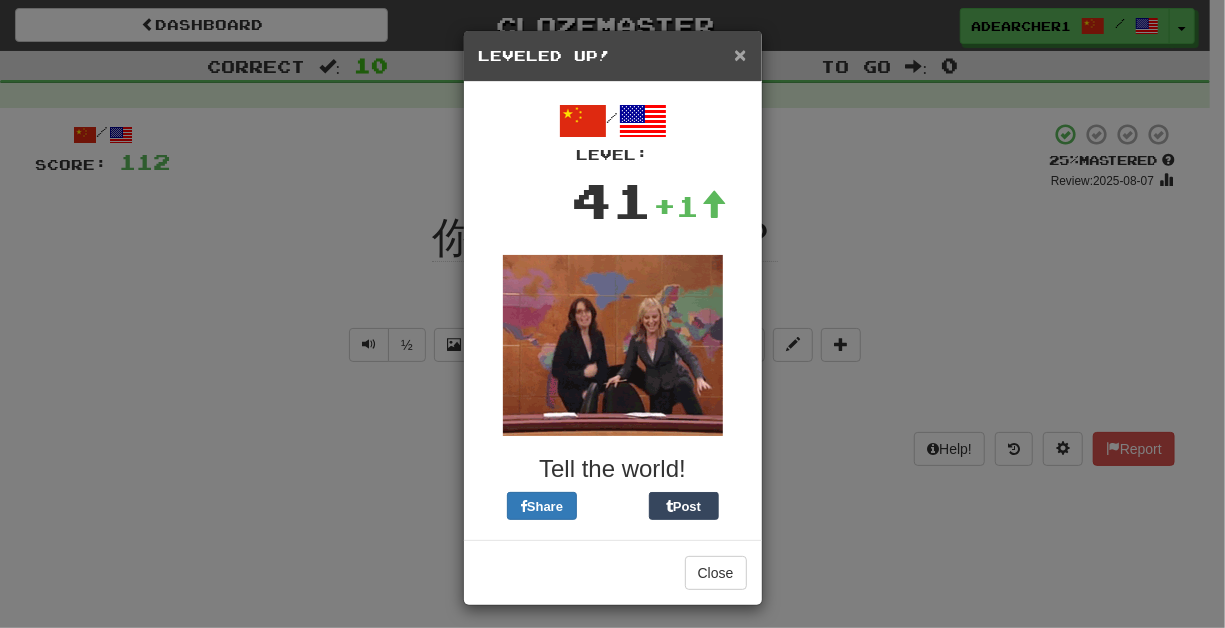 click on "×" at bounding box center (740, 54) 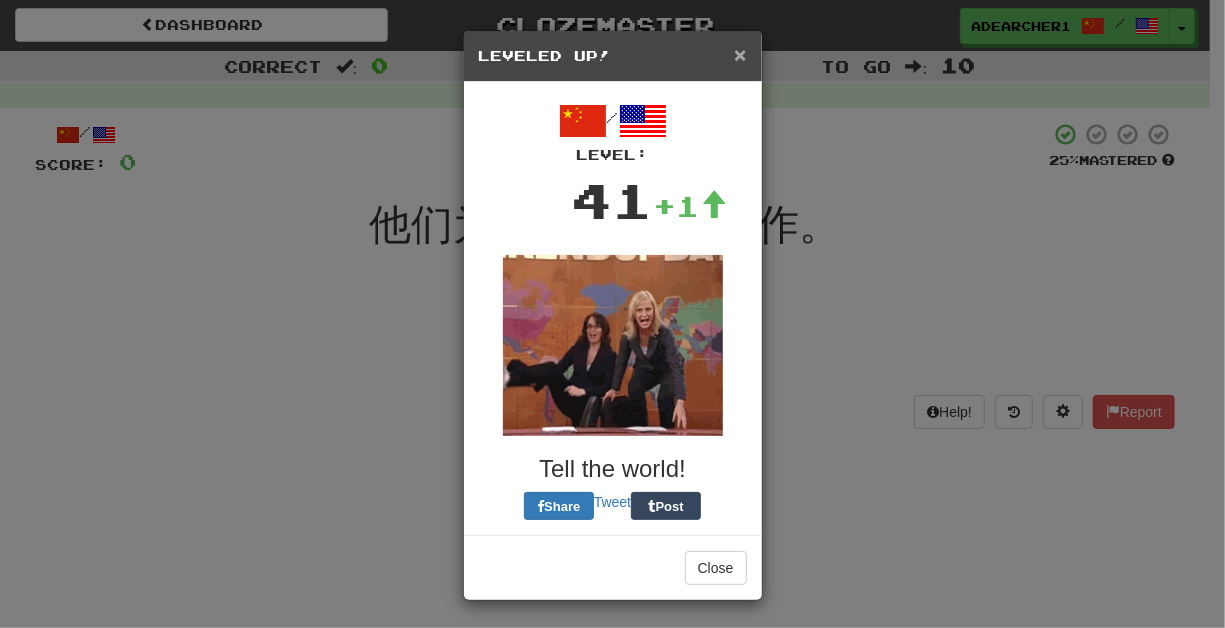 click on "×" at bounding box center (740, 54) 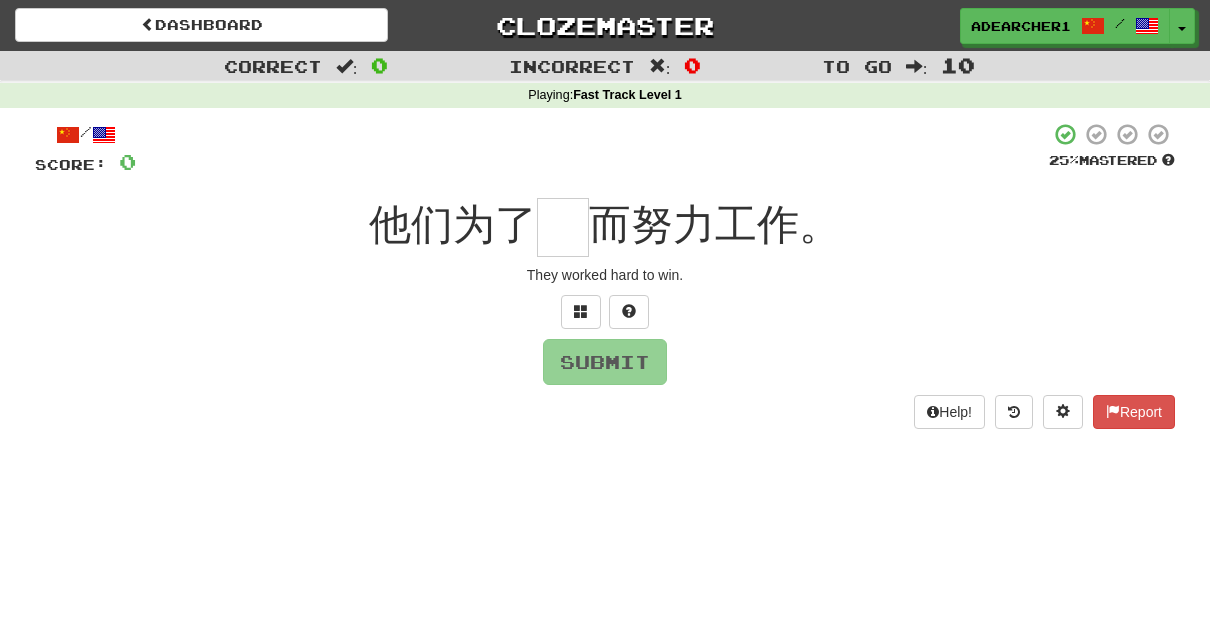 click at bounding box center (563, 227) 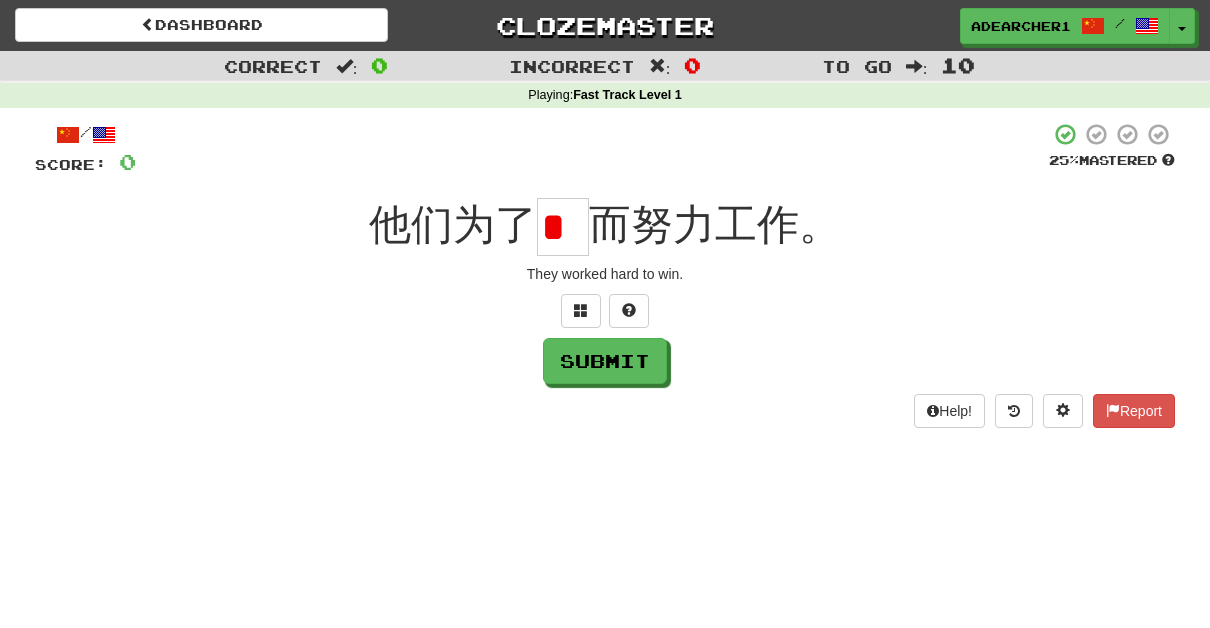 scroll, scrollTop: 0, scrollLeft: 0, axis: both 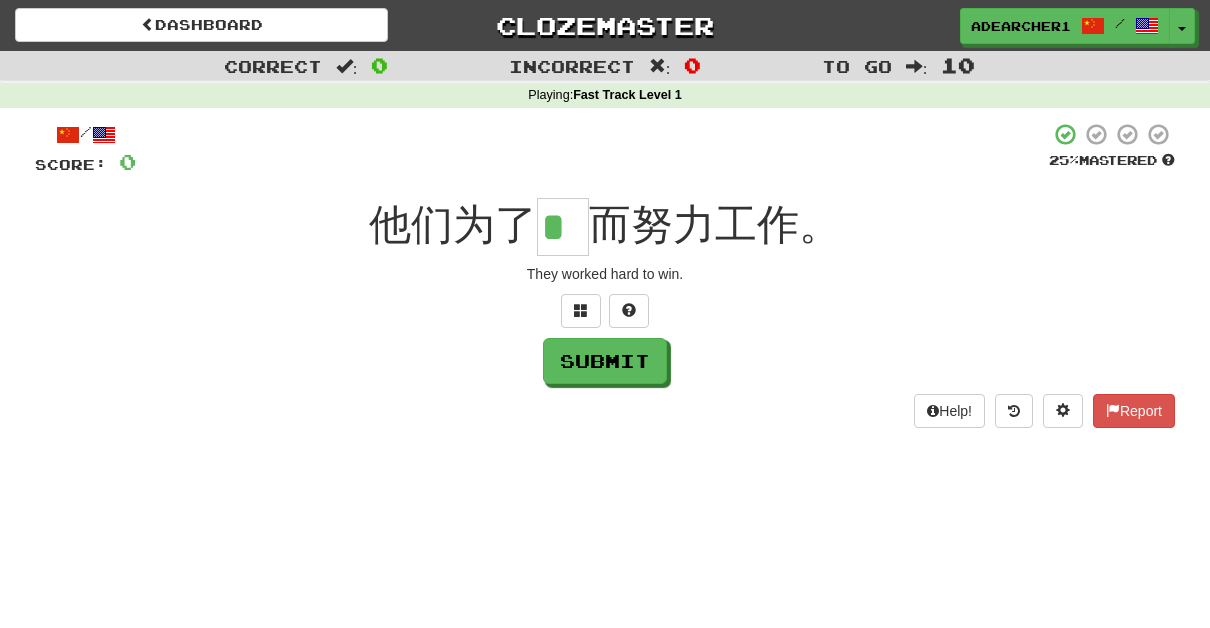 type on "*" 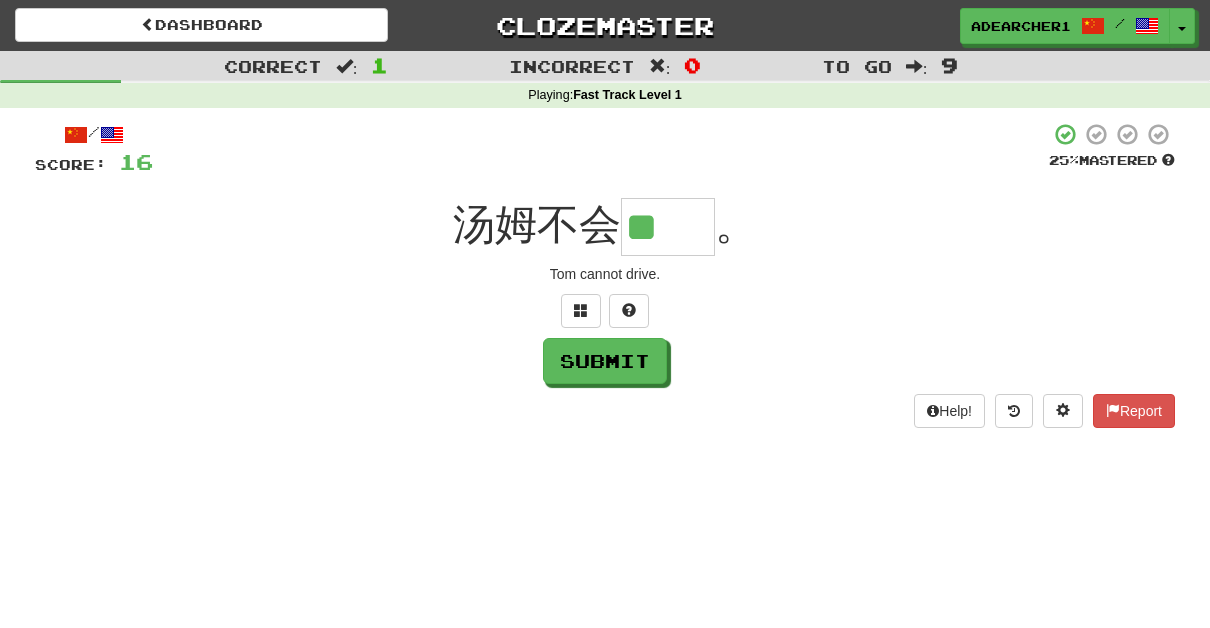 type on "**" 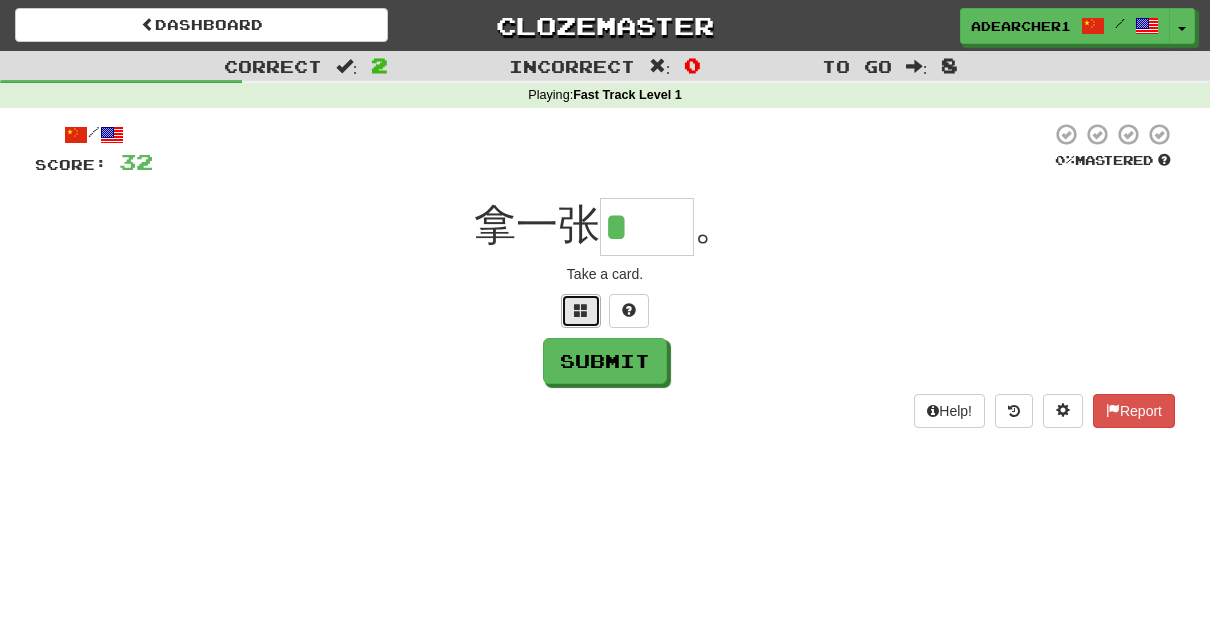 click at bounding box center [581, 311] 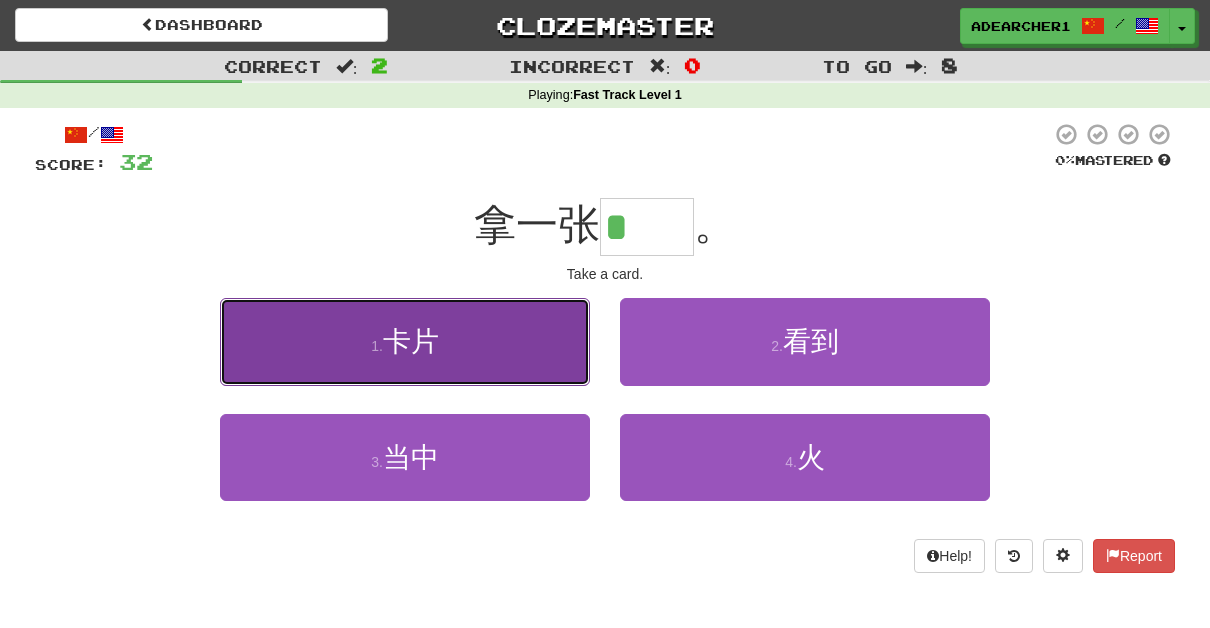 click on "1 . 卡片" at bounding box center [405, 341] 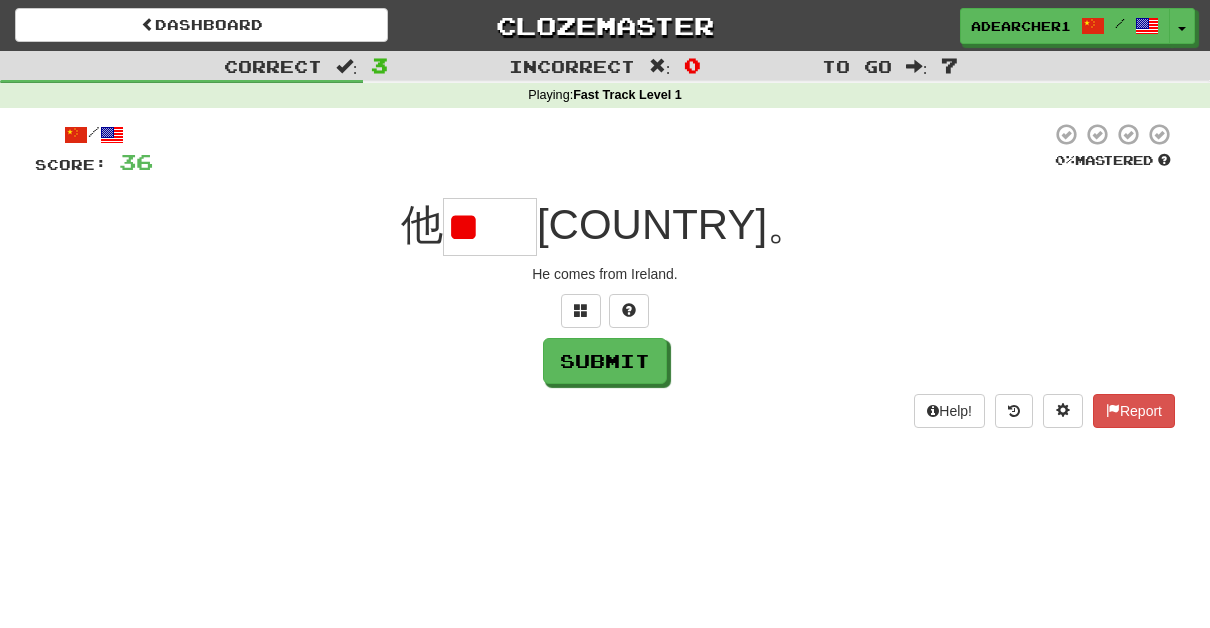 scroll, scrollTop: 0, scrollLeft: 0, axis: both 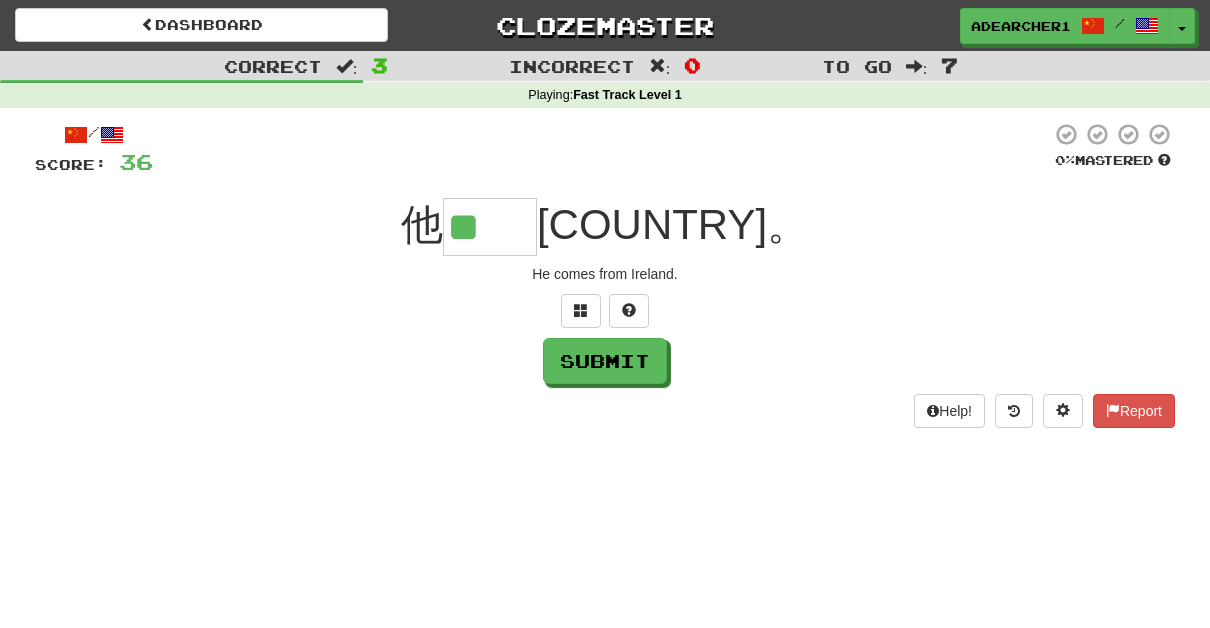 type on "**" 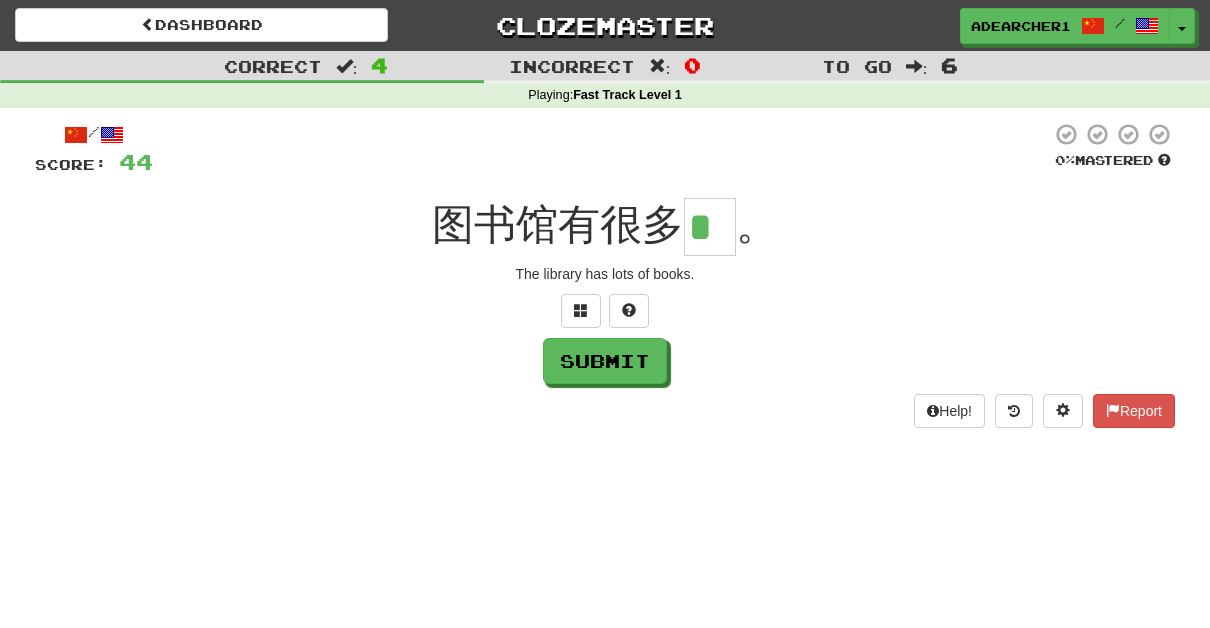 scroll, scrollTop: 0, scrollLeft: 0, axis: both 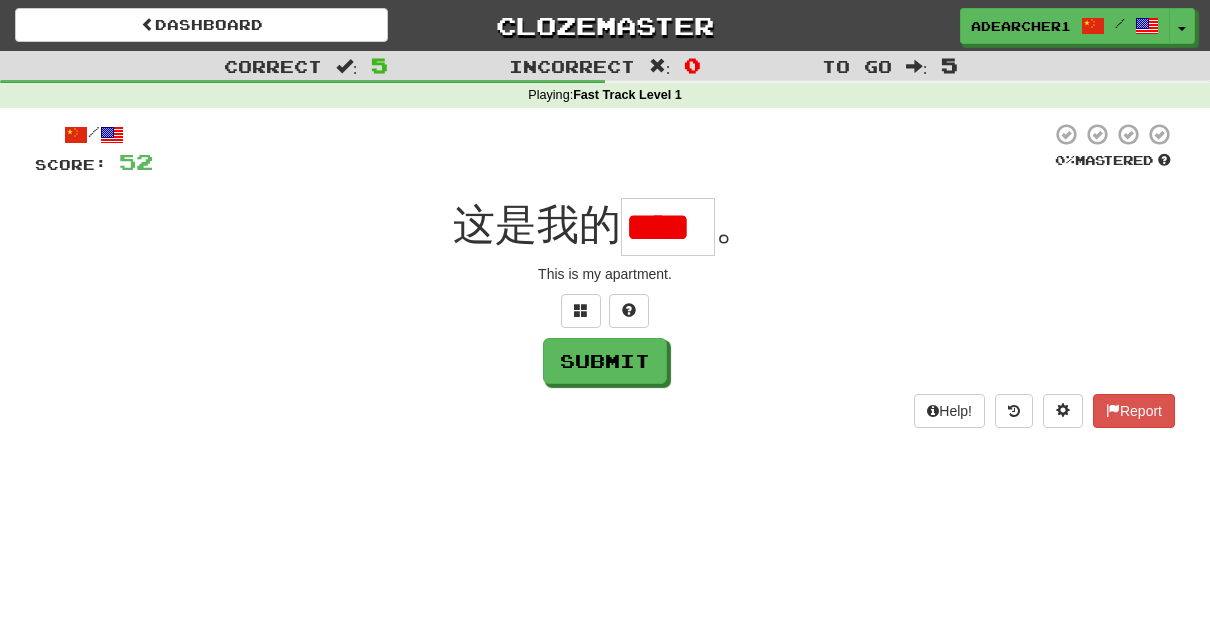type on "*" 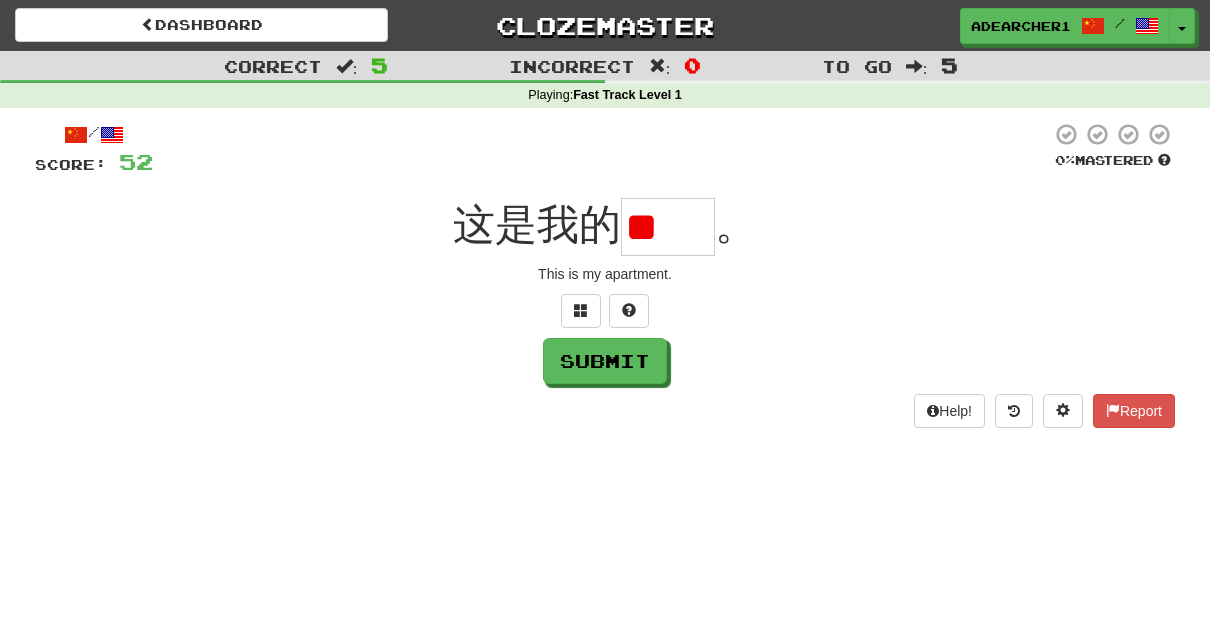 type on "*" 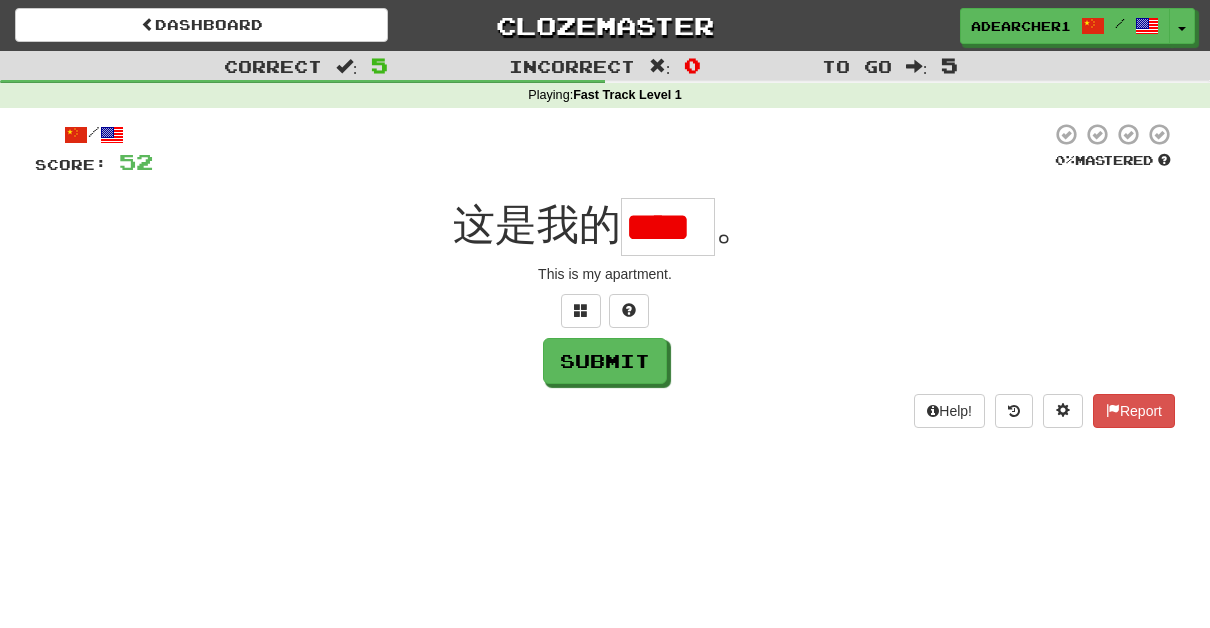 scroll, scrollTop: 0, scrollLeft: 0, axis: both 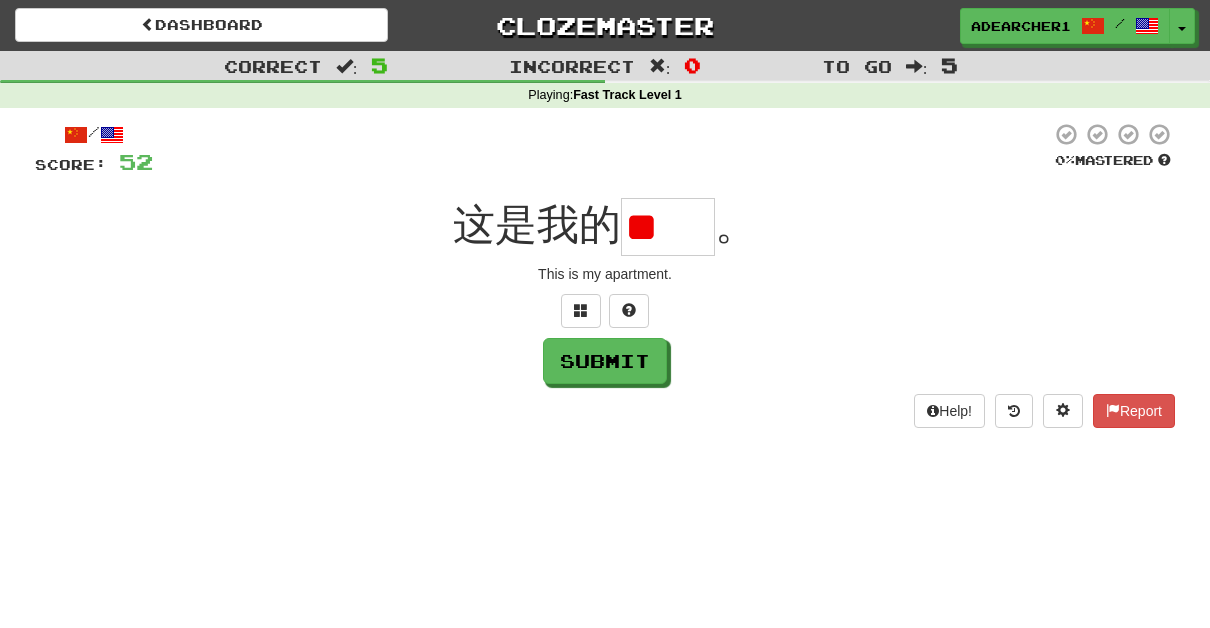 type on "*" 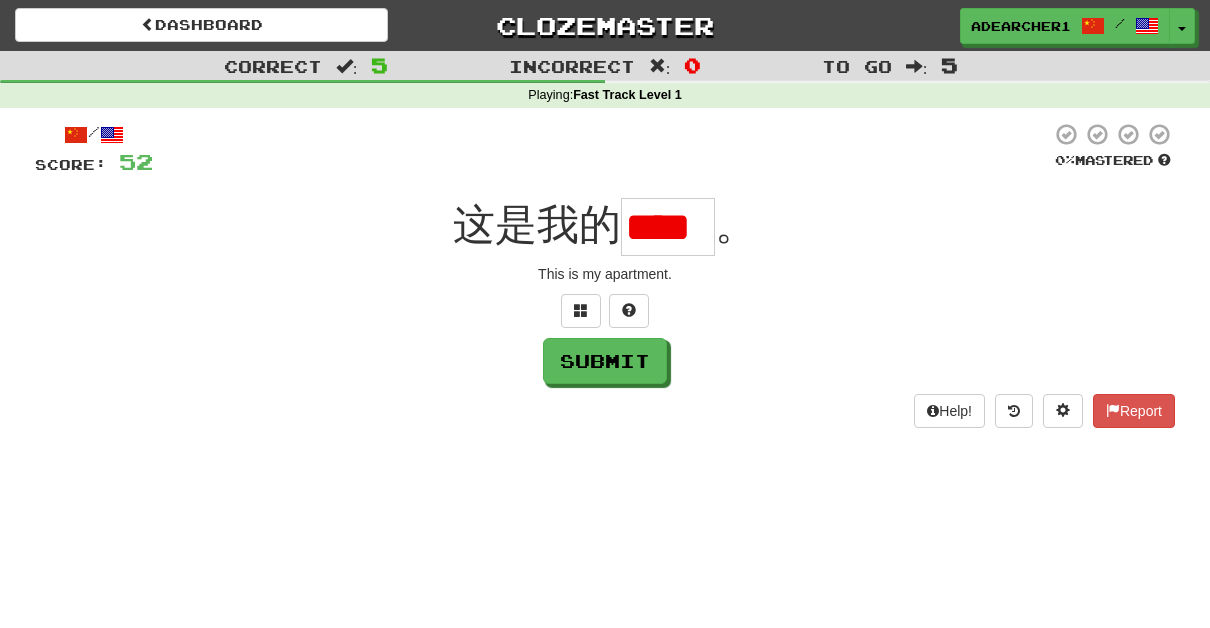 scroll, scrollTop: 0, scrollLeft: 0, axis: both 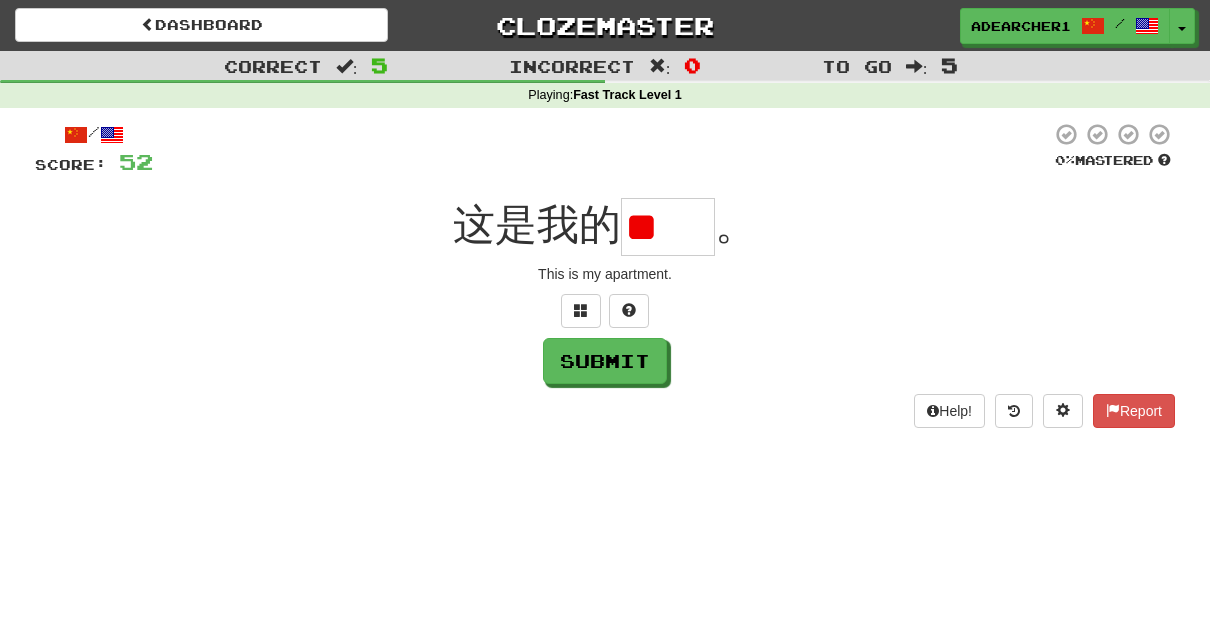 type on "*" 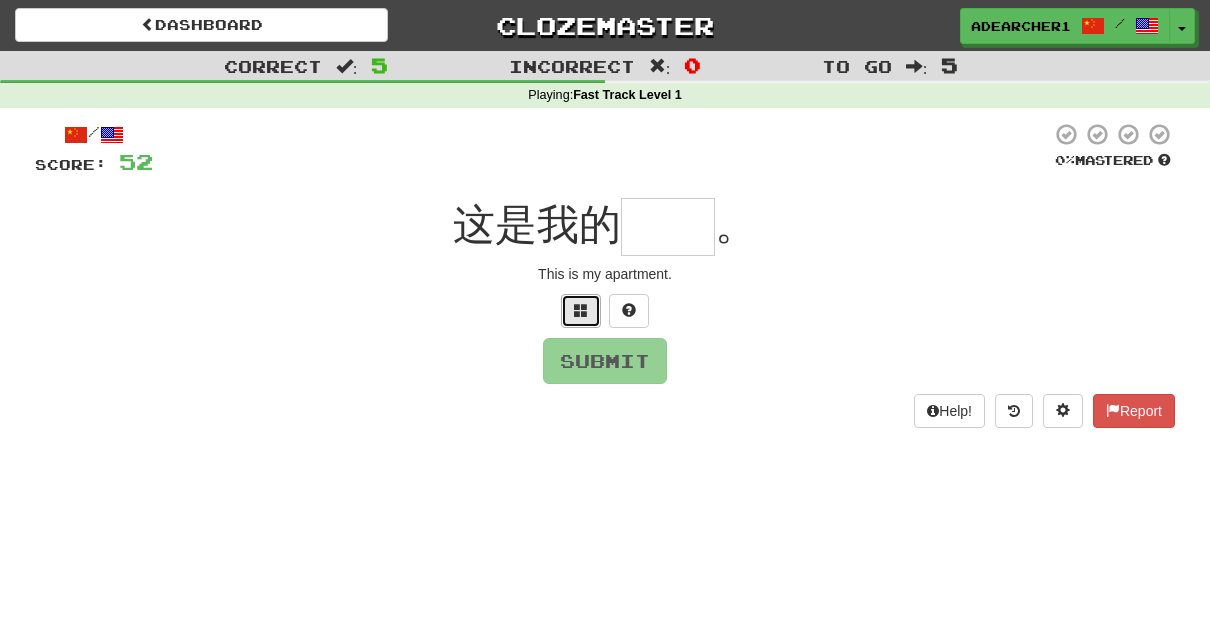 click at bounding box center [581, 311] 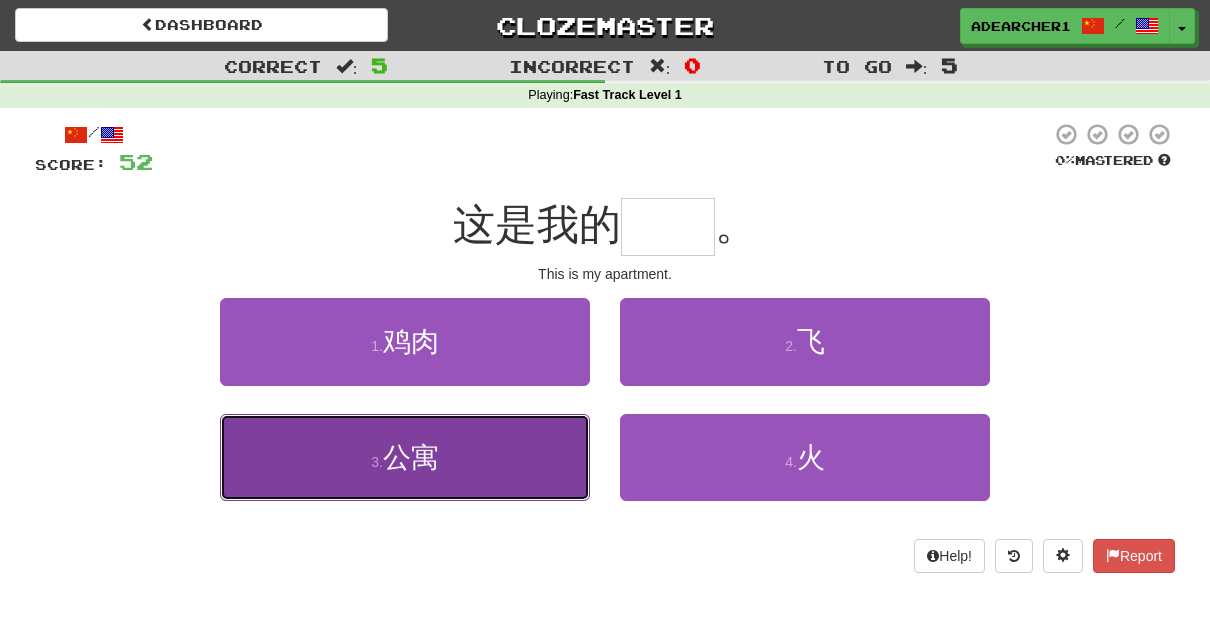 click on "3 . 公寓" at bounding box center [405, 457] 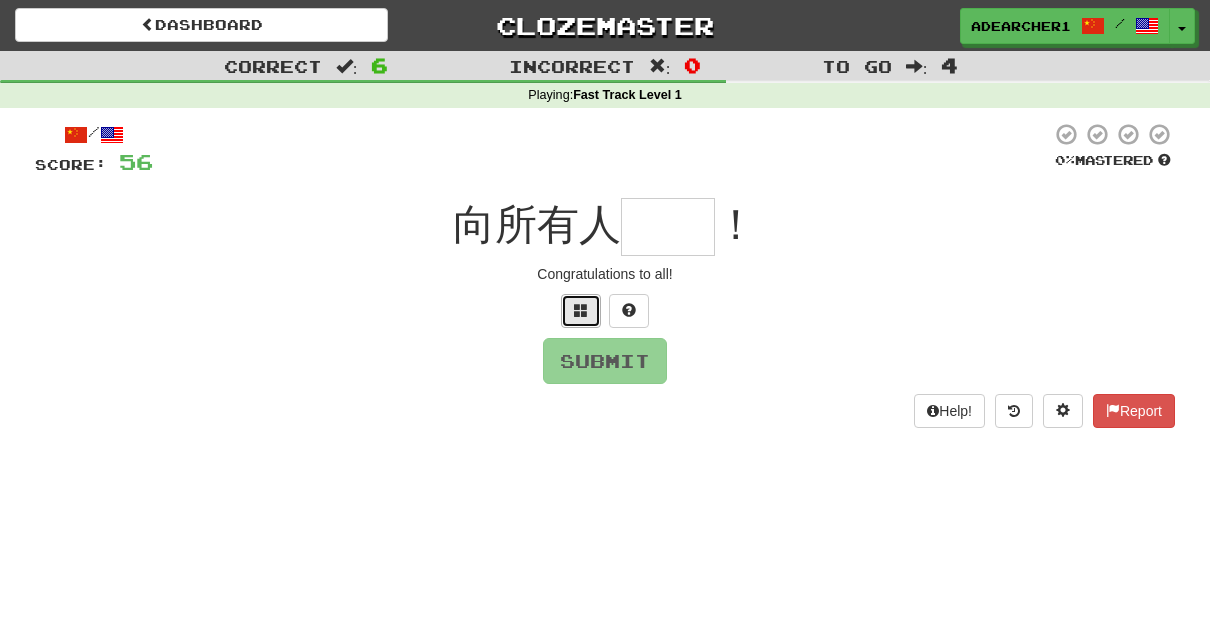 click at bounding box center [581, 311] 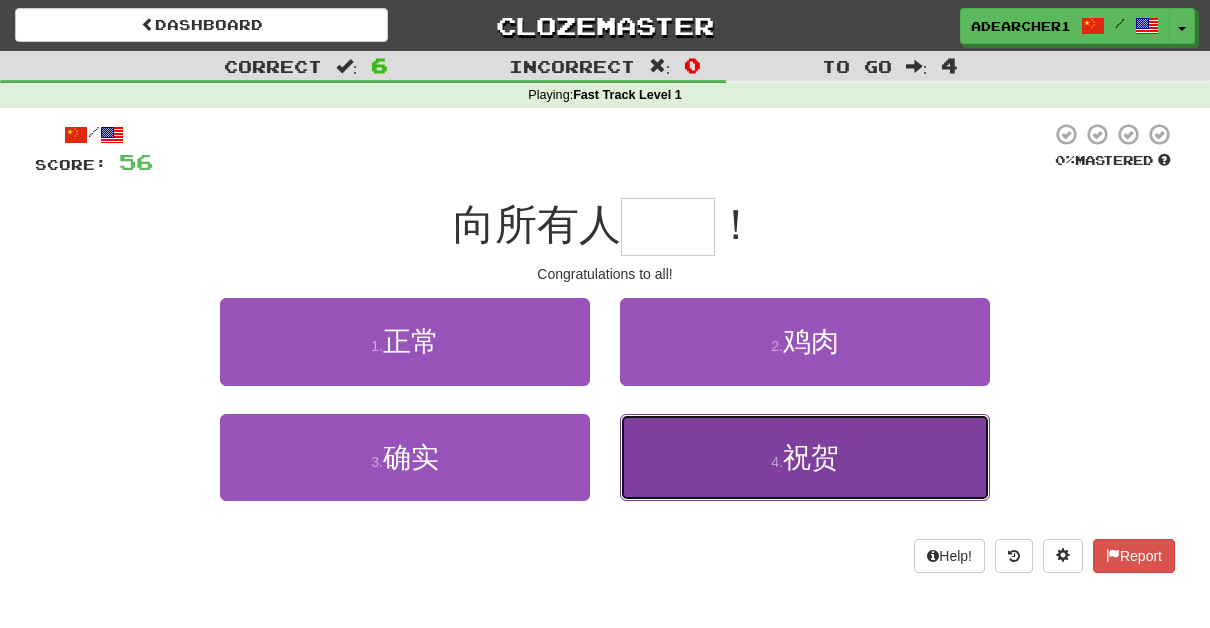 click on "4 . 祝贺" at bounding box center (805, 457) 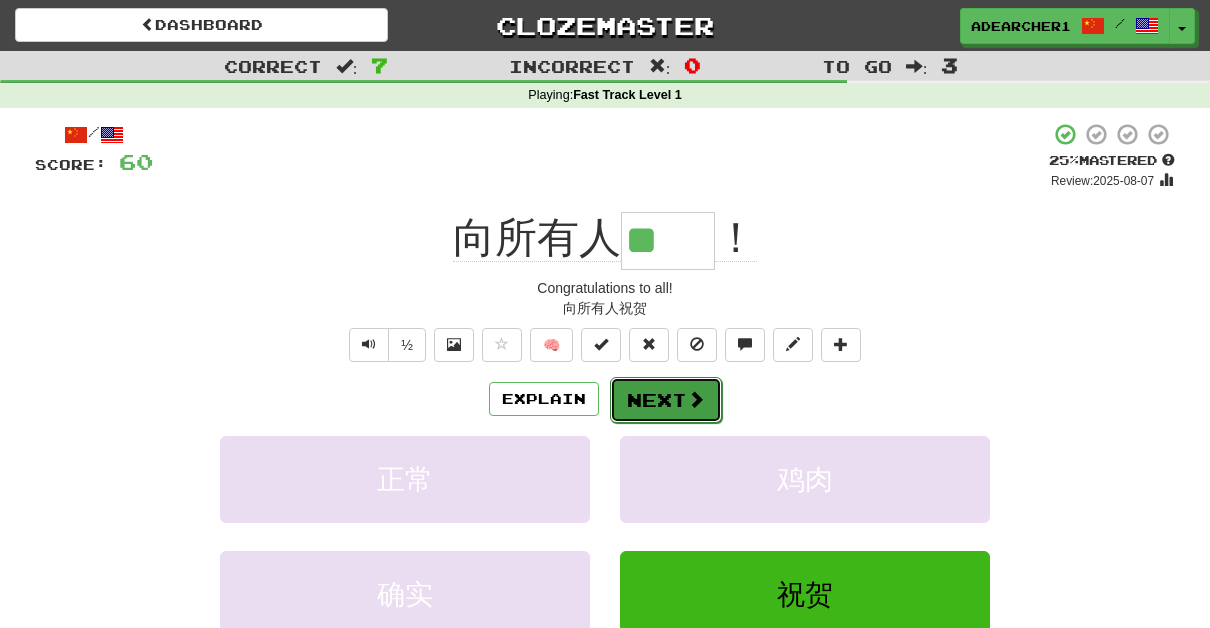 click on "Next" at bounding box center (666, 400) 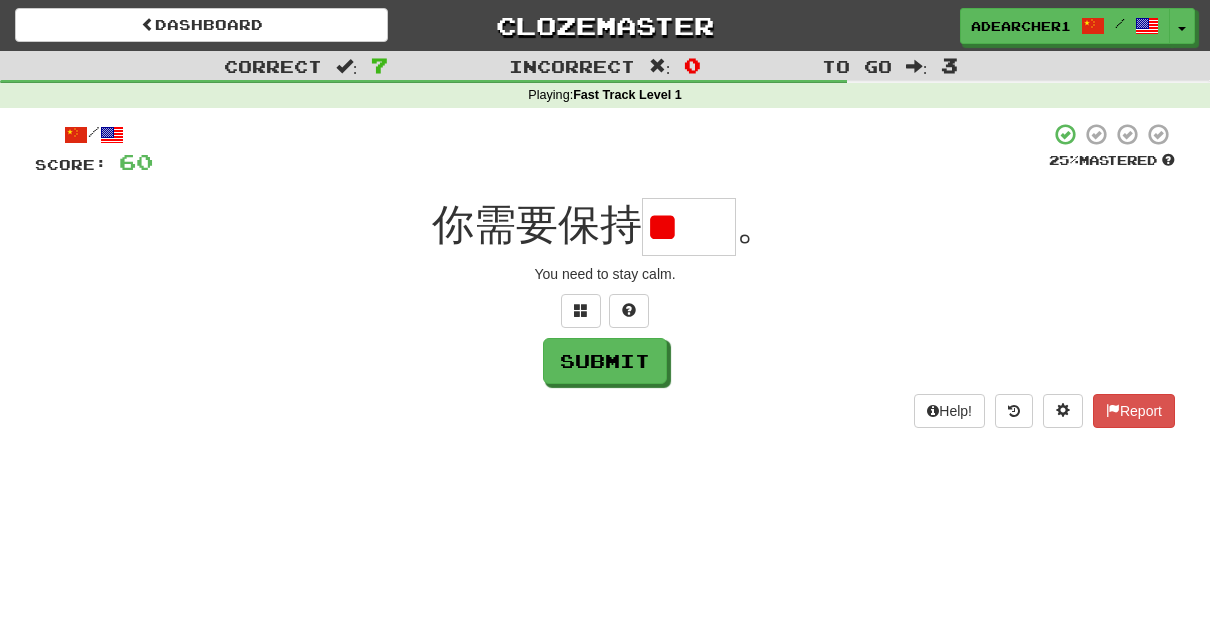 type on "*" 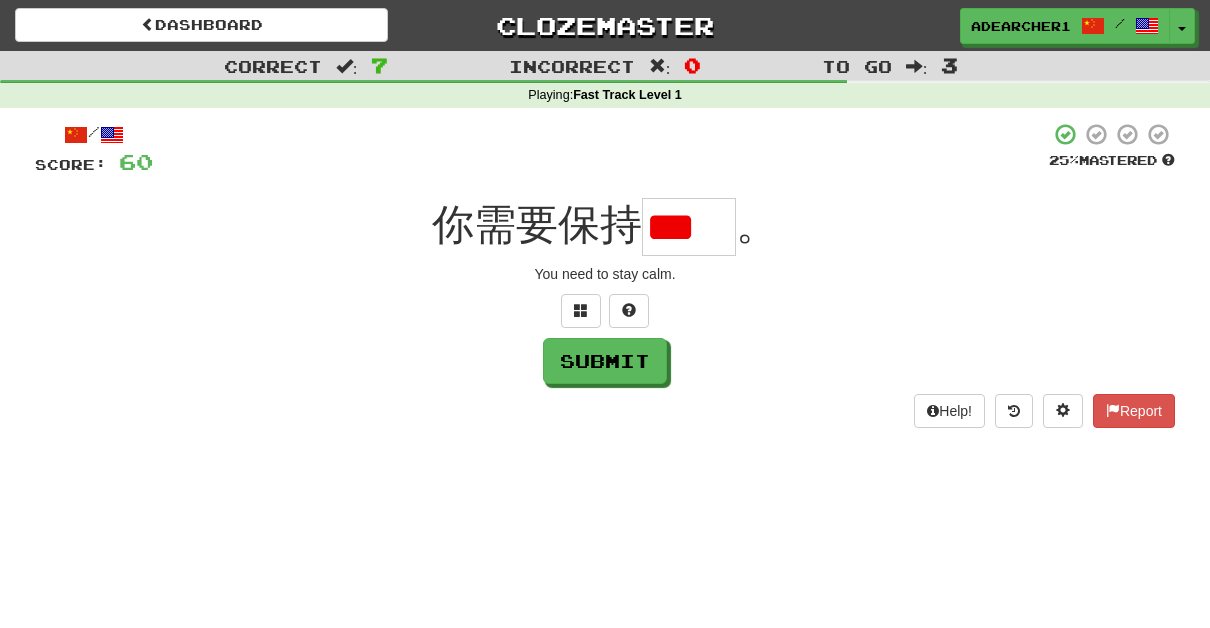 type on "*" 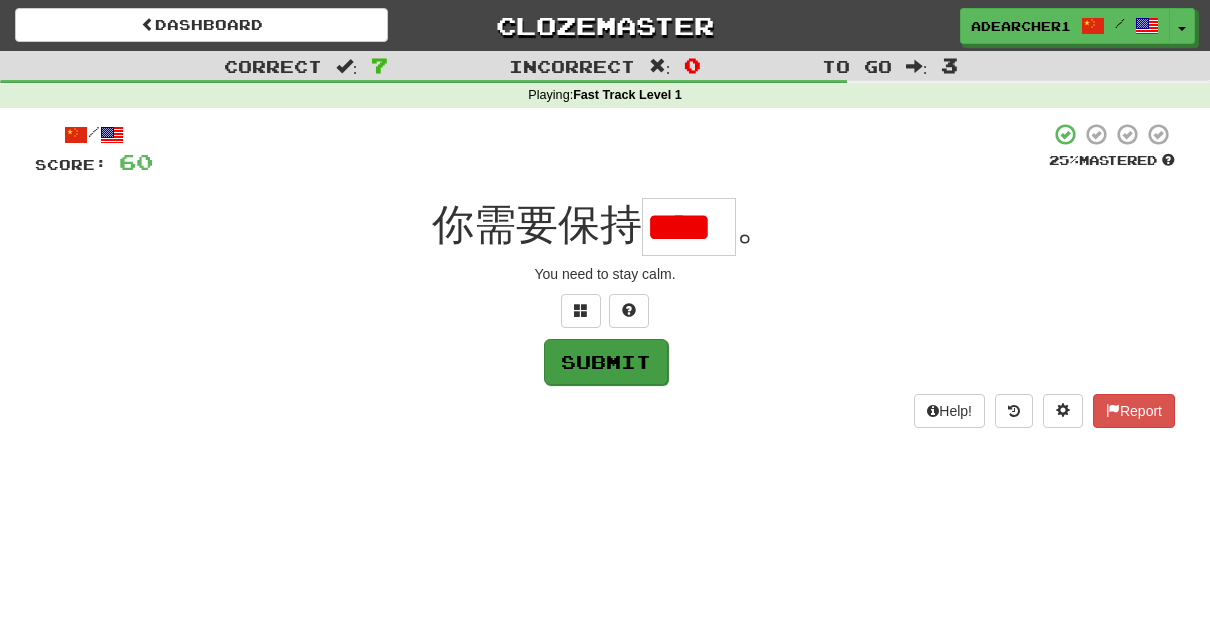 type on "*" 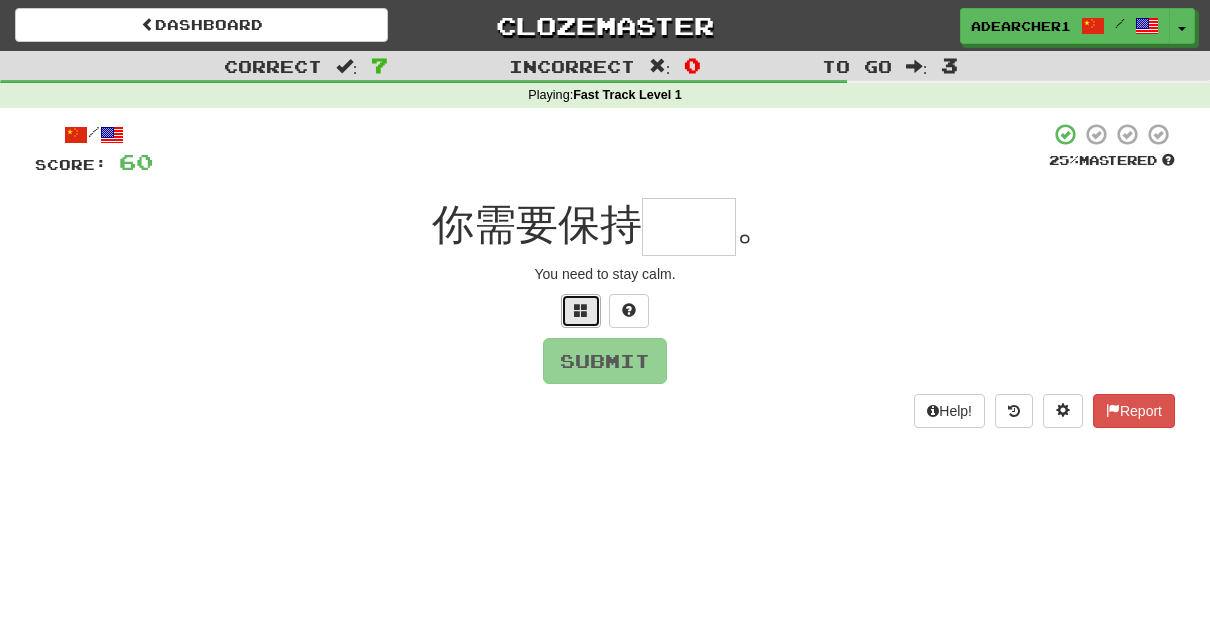click at bounding box center (581, 311) 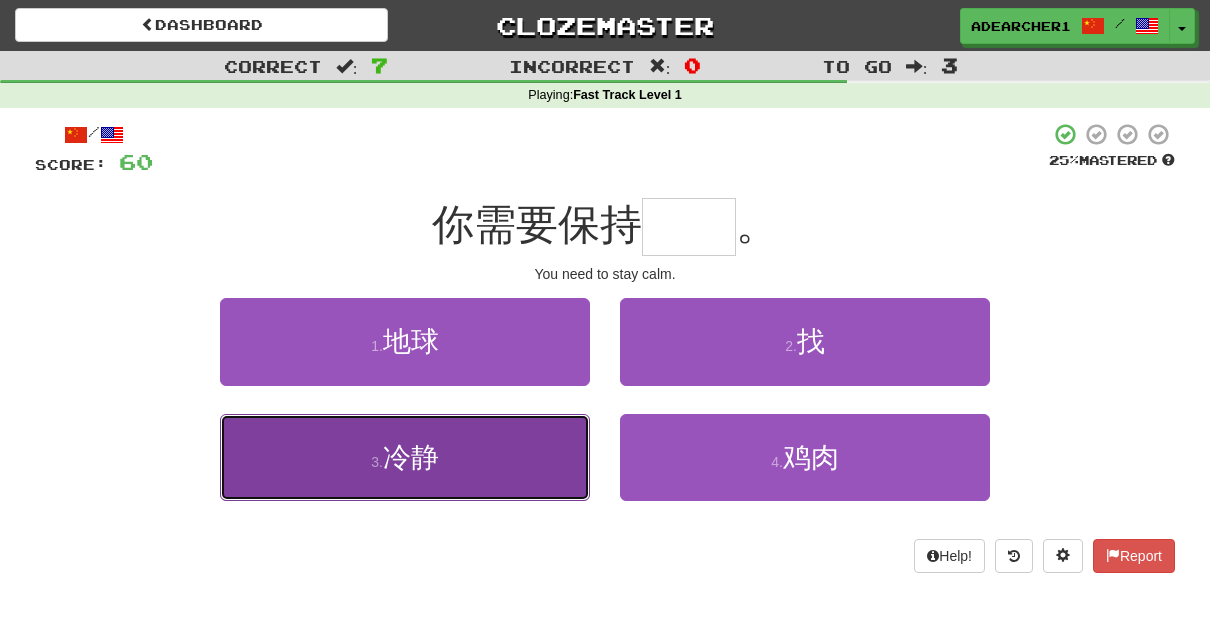 click on "3 .  冷静" at bounding box center (405, 457) 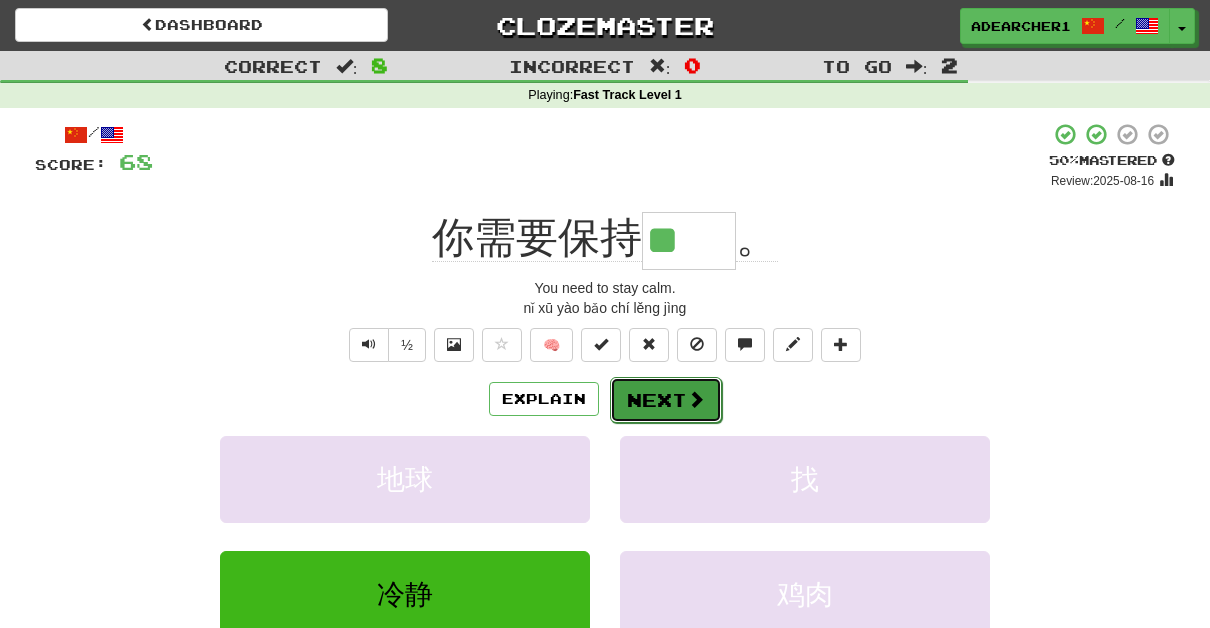 click at bounding box center [696, 399] 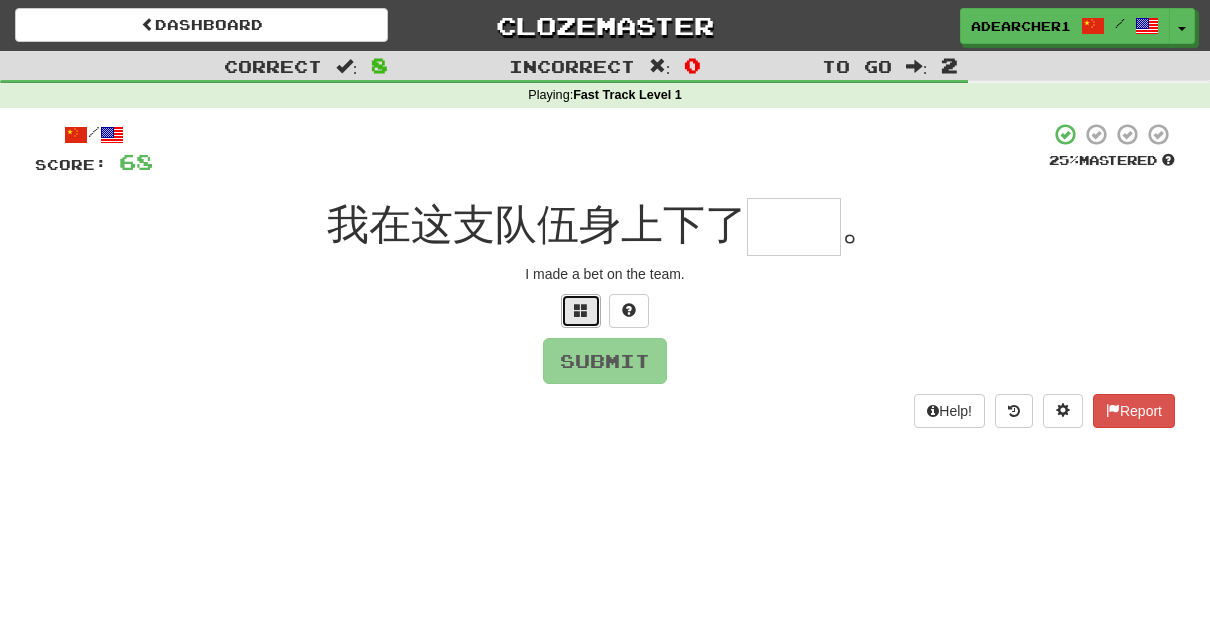 click at bounding box center (581, 311) 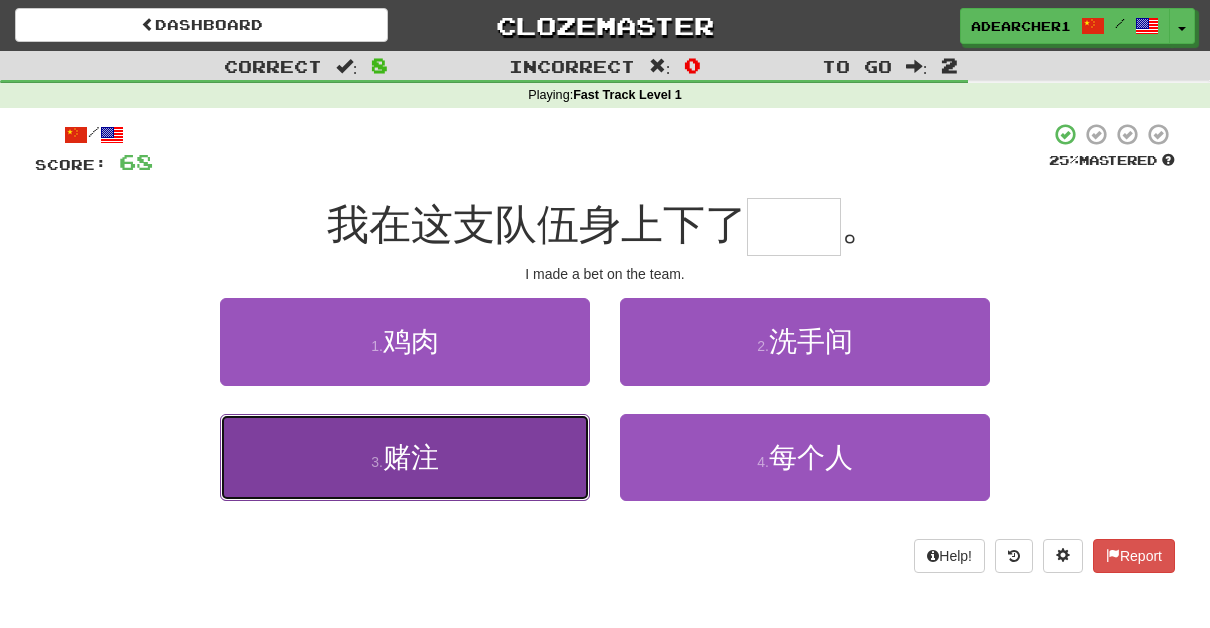 click on "3 . 赌注" at bounding box center (405, 457) 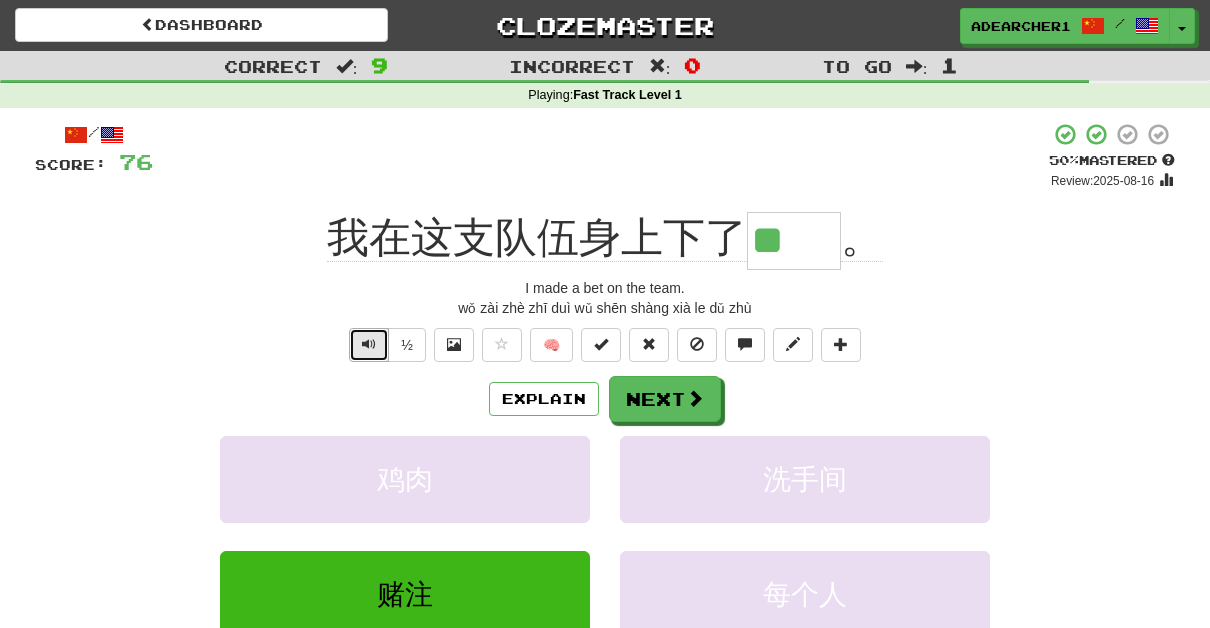 click at bounding box center [369, 344] 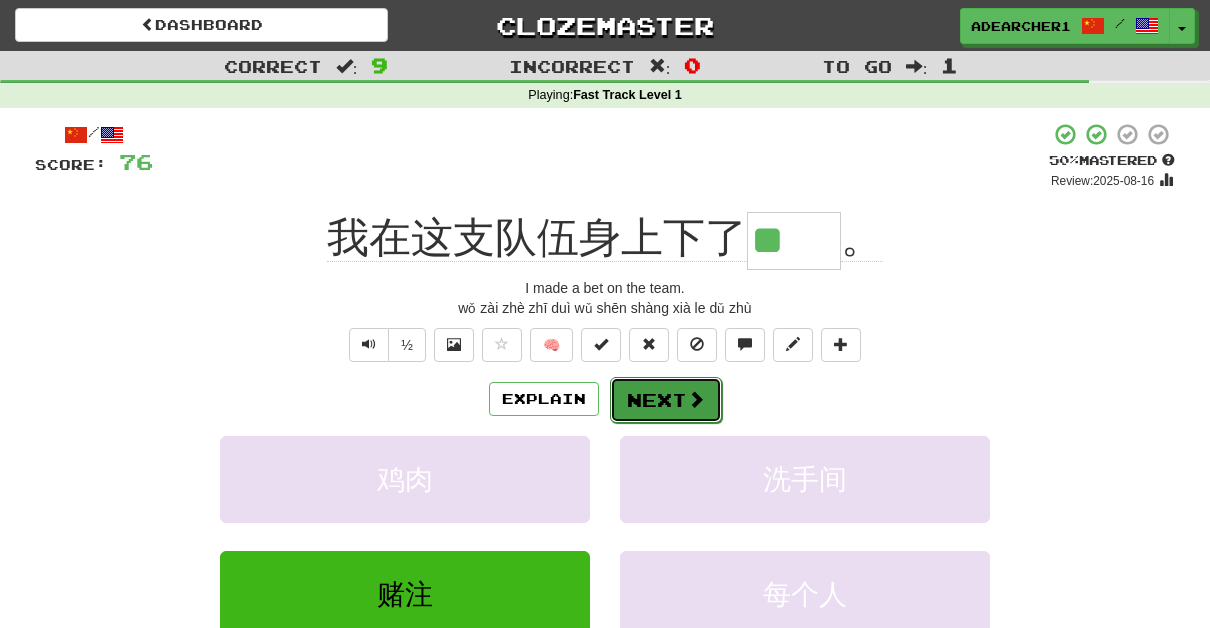 click on "Next" at bounding box center (666, 400) 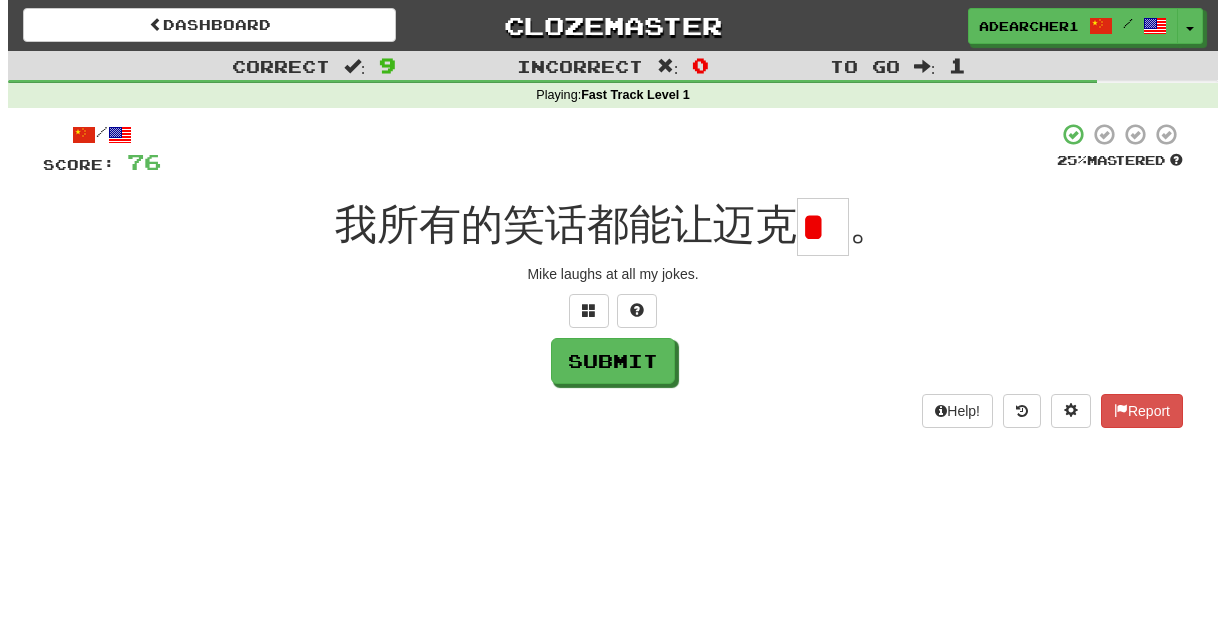 scroll, scrollTop: 0, scrollLeft: 0, axis: both 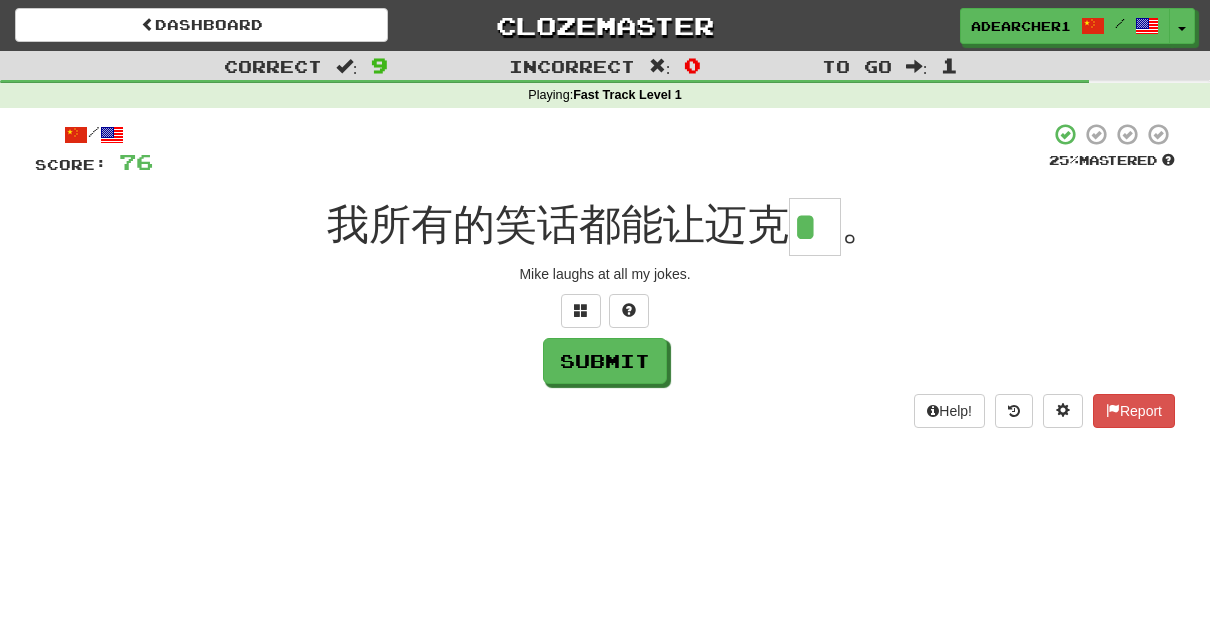 type on "*" 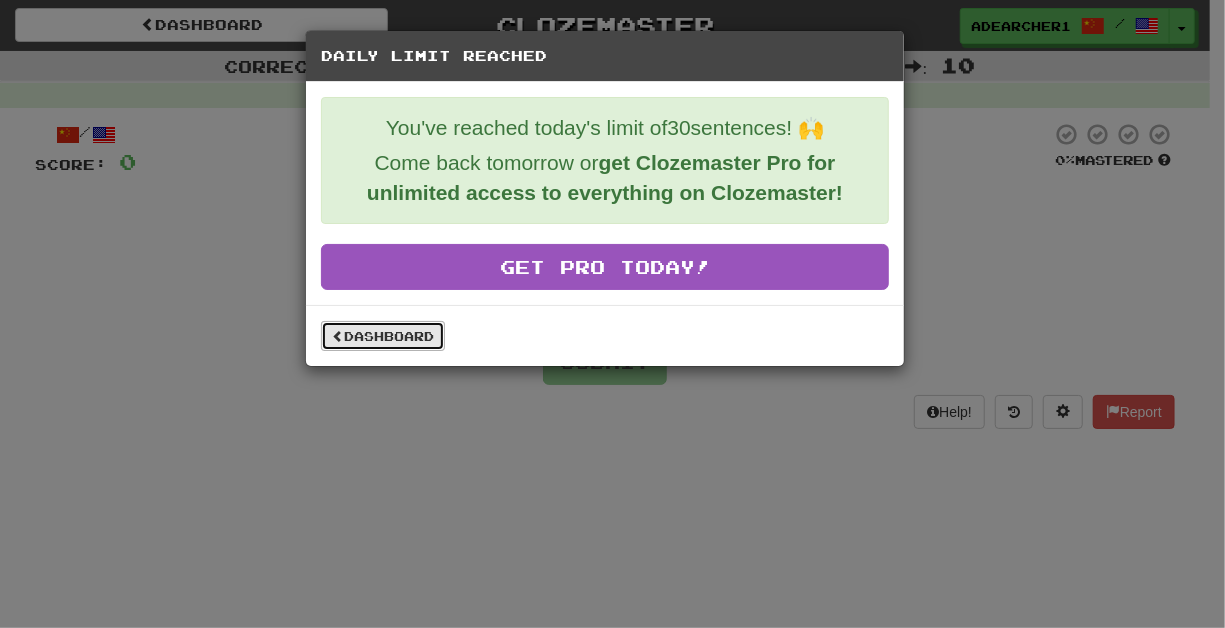 click on "Dashboard" at bounding box center [383, 336] 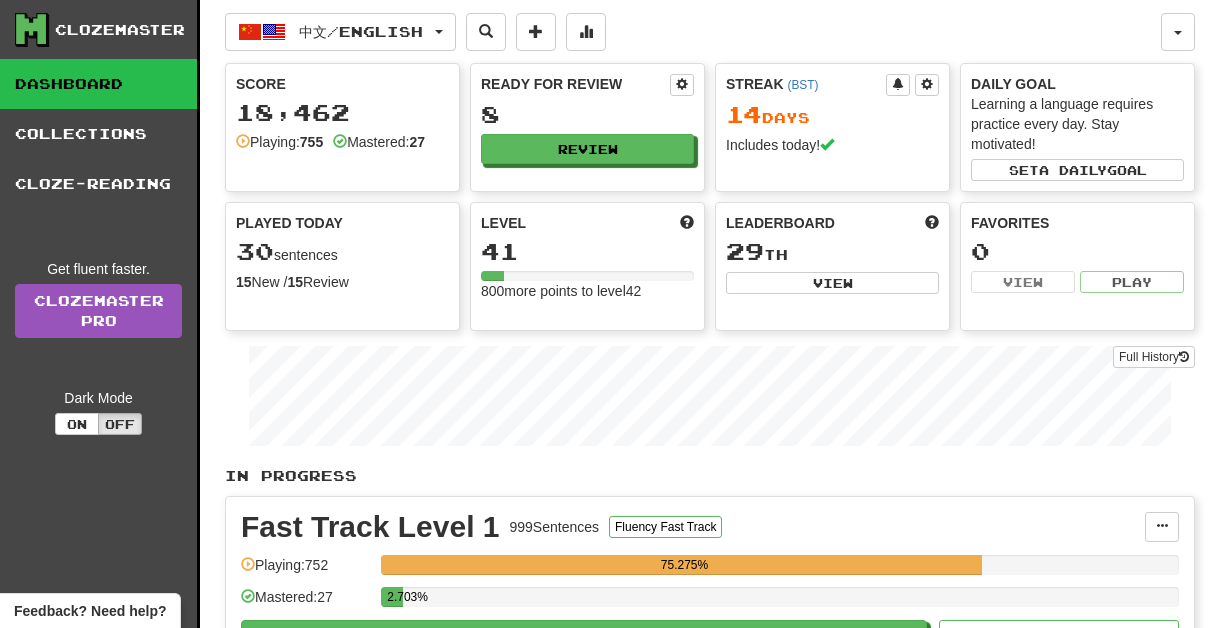 scroll, scrollTop: 0, scrollLeft: 0, axis: both 